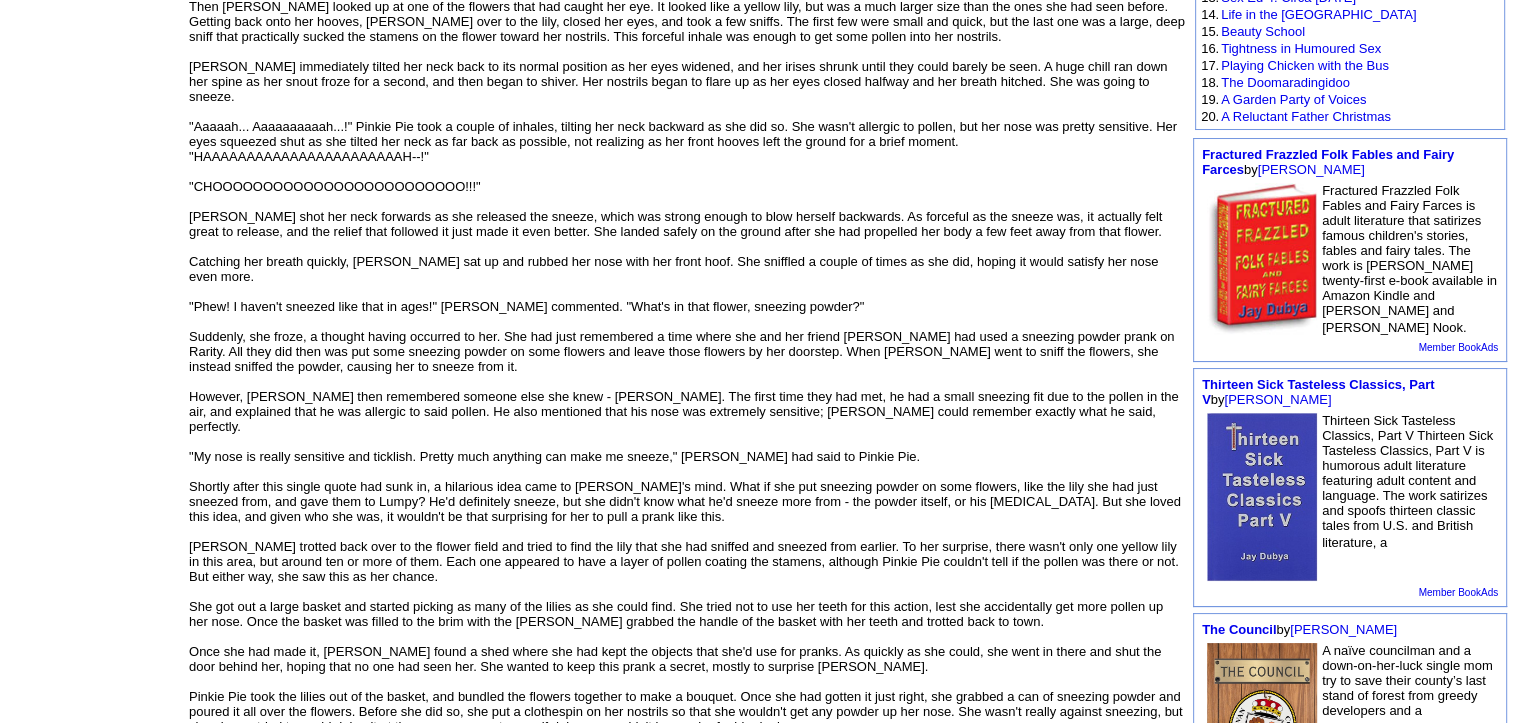 scroll, scrollTop: 0, scrollLeft: 0, axis: both 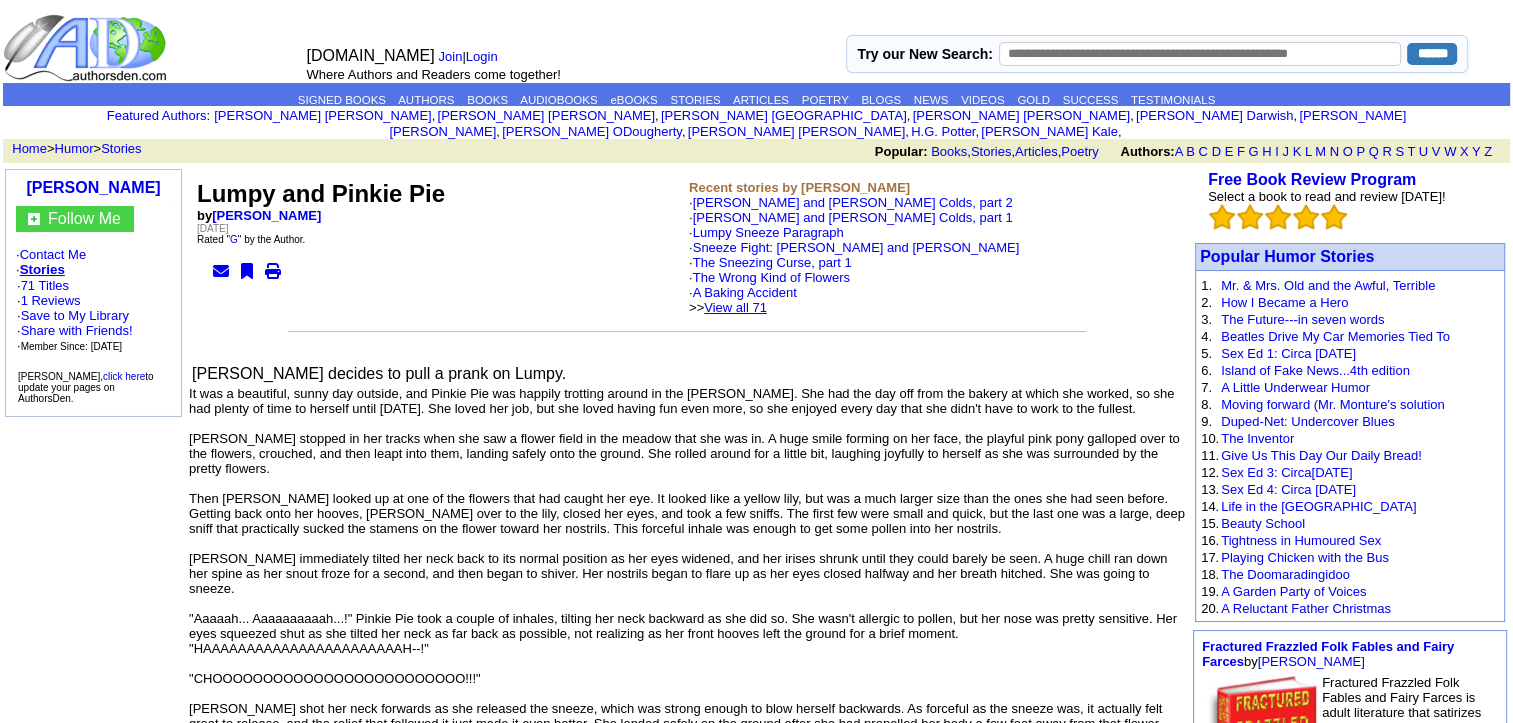 click on "View all 71" at bounding box center (735, 307) 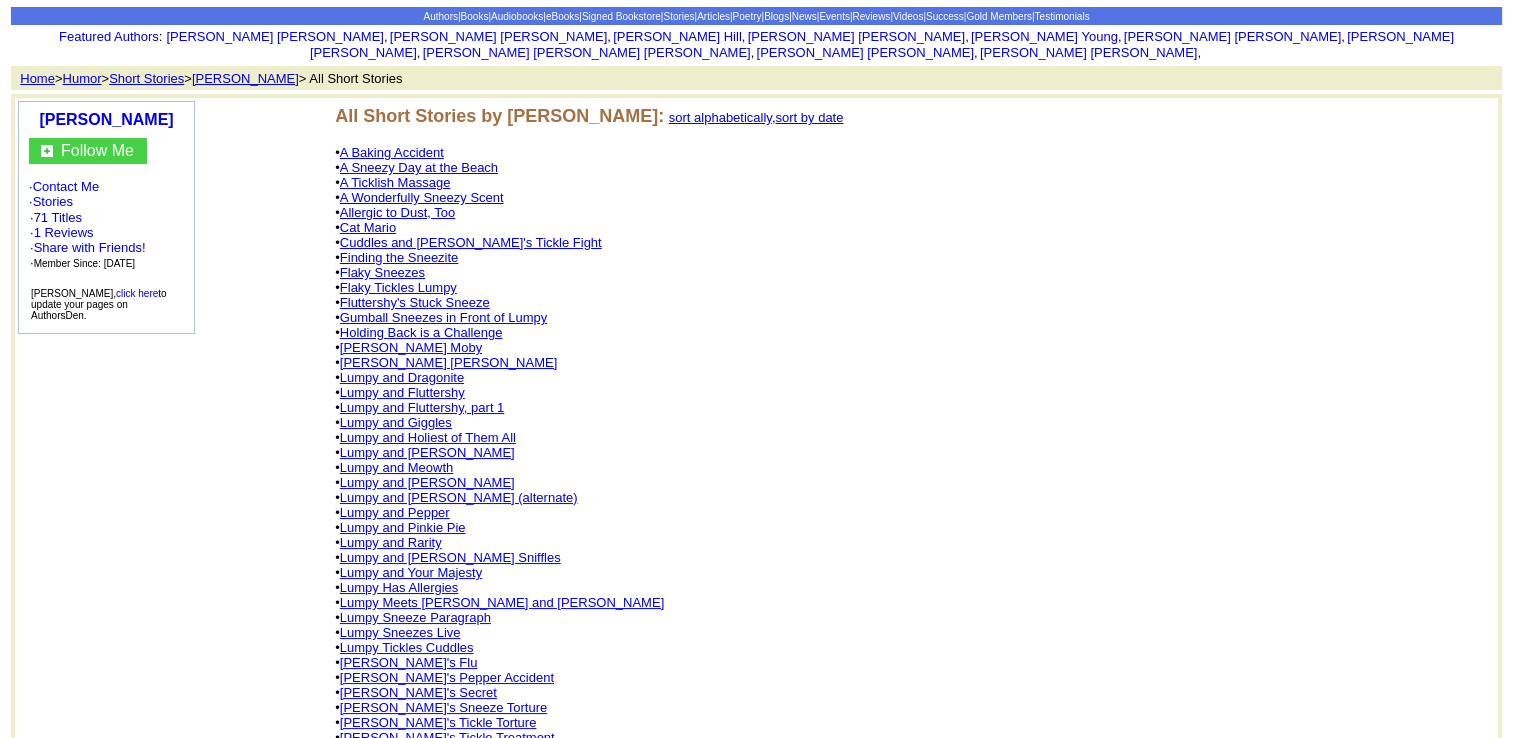 scroll, scrollTop: 96, scrollLeft: 0, axis: vertical 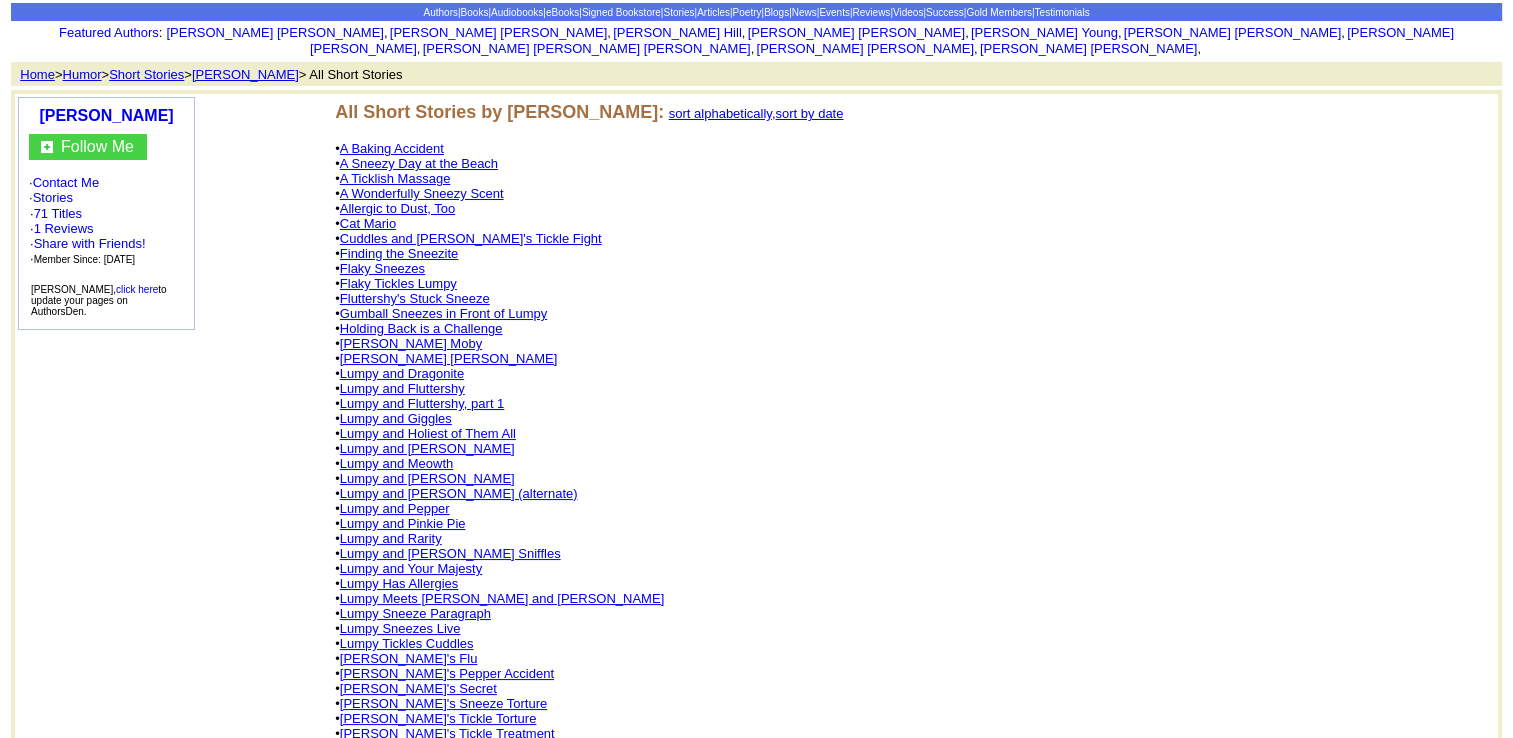 click on "Lumpy and Rarity" 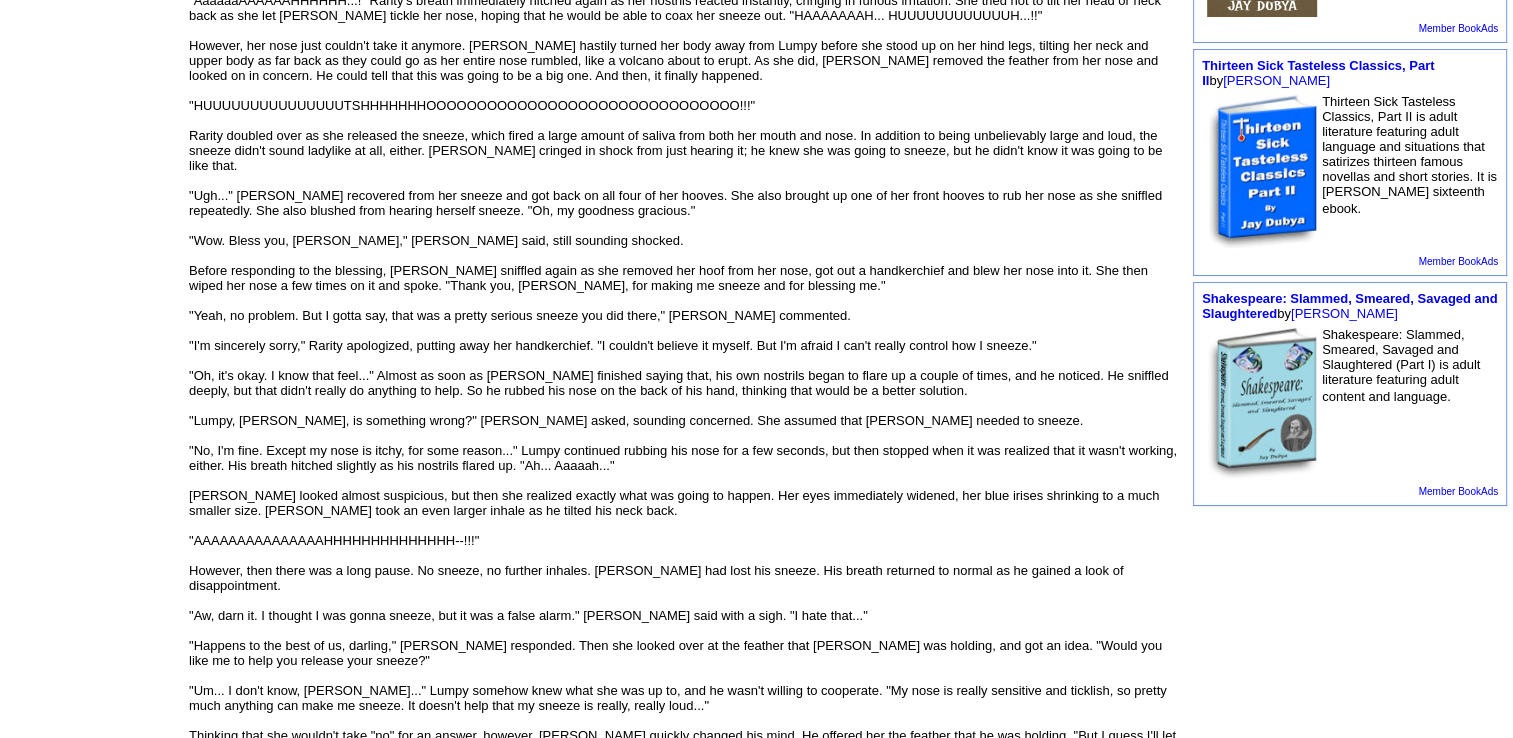 scroll, scrollTop: 856, scrollLeft: 0, axis: vertical 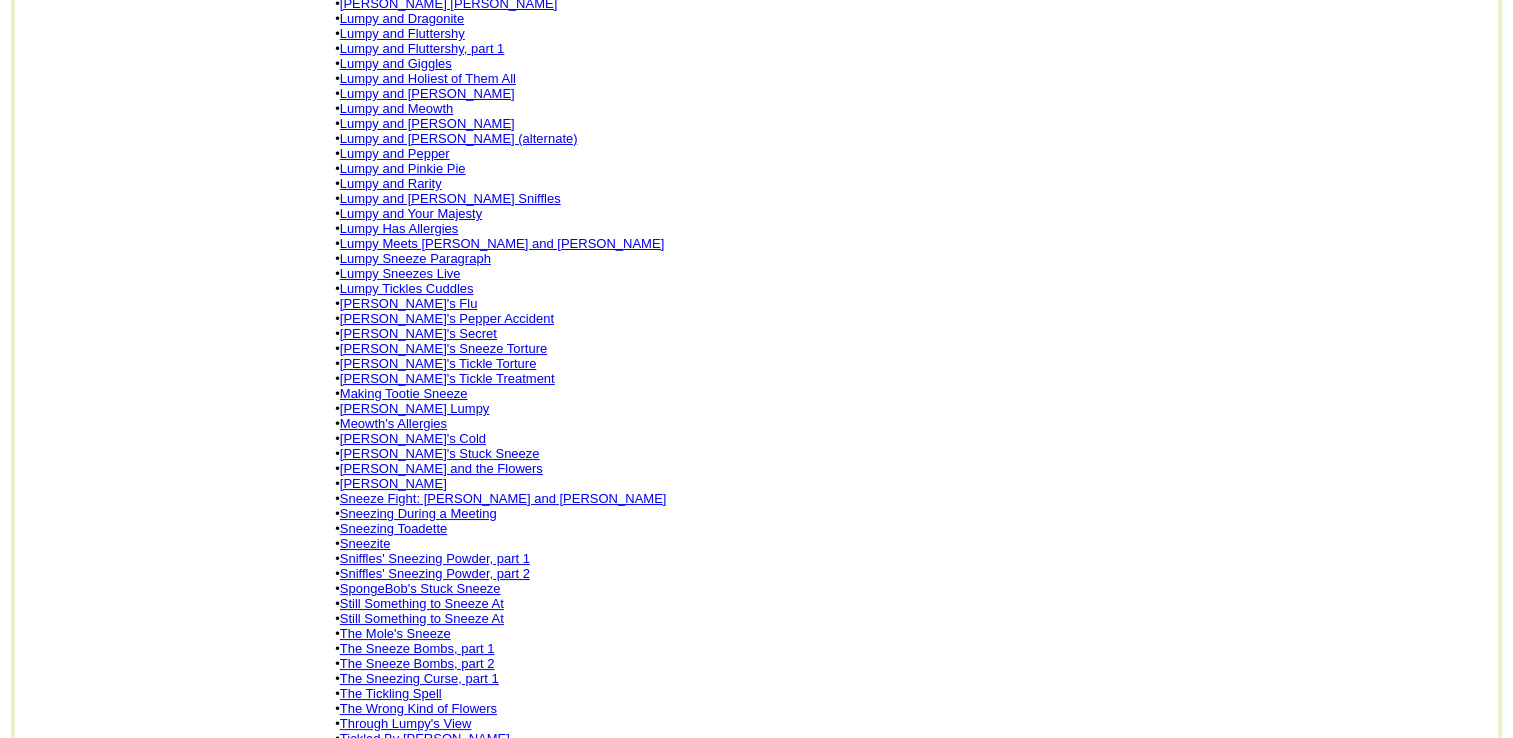 click on "Still Something to Sneeze At" 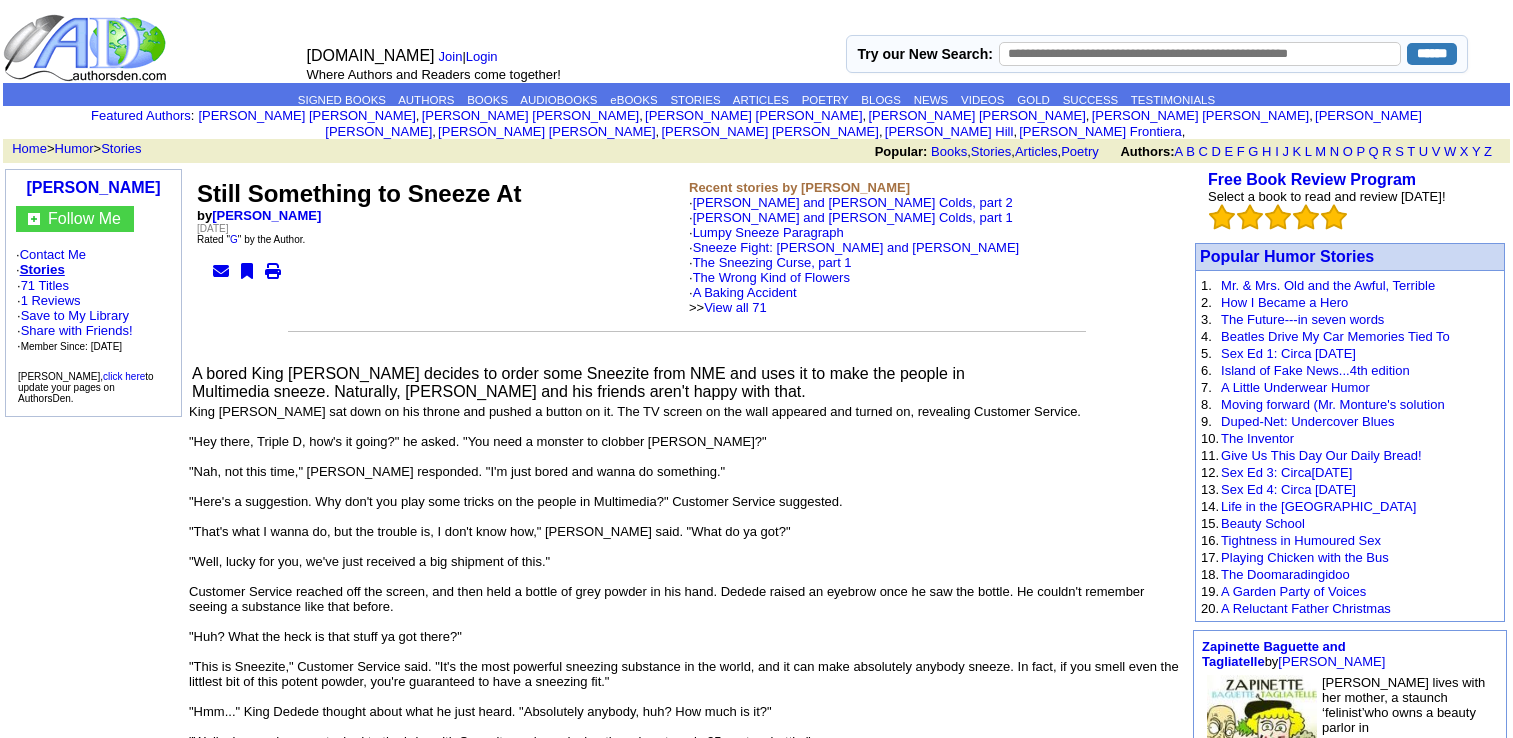 scroll, scrollTop: 0, scrollLeft: 0, axis: both 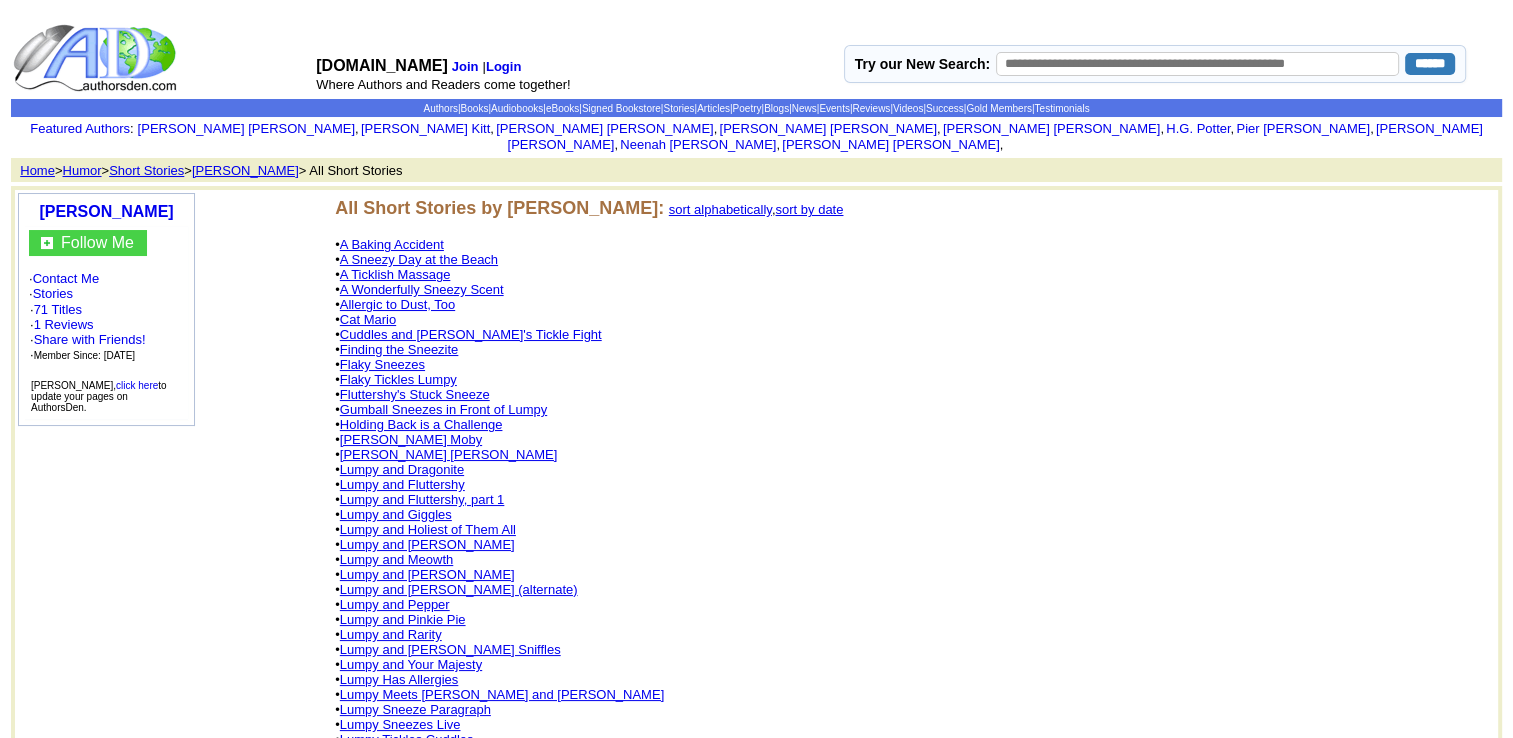 click on "A Baking Accident" 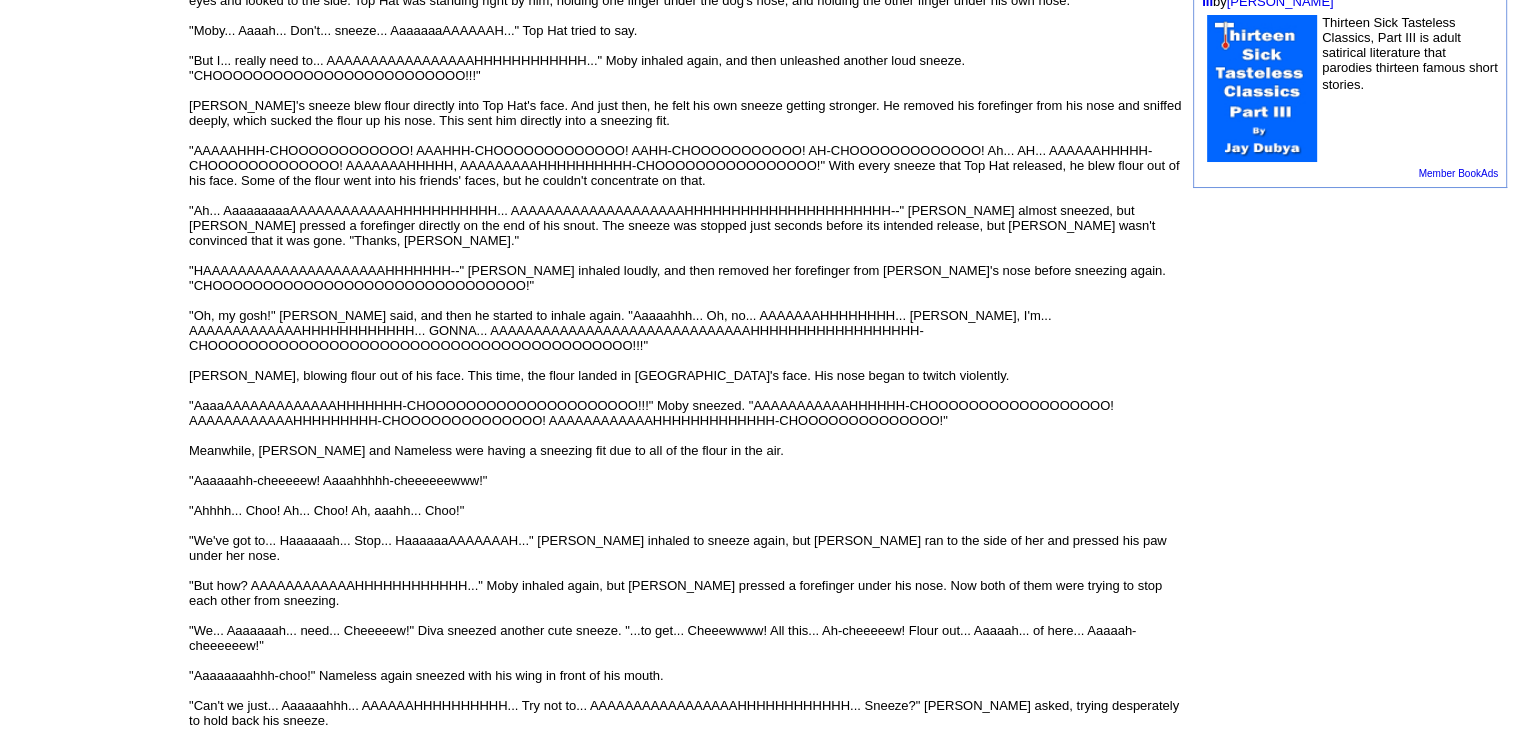 scroll, scrollTop: 1168, scrollLeft: 0, axis: vertical 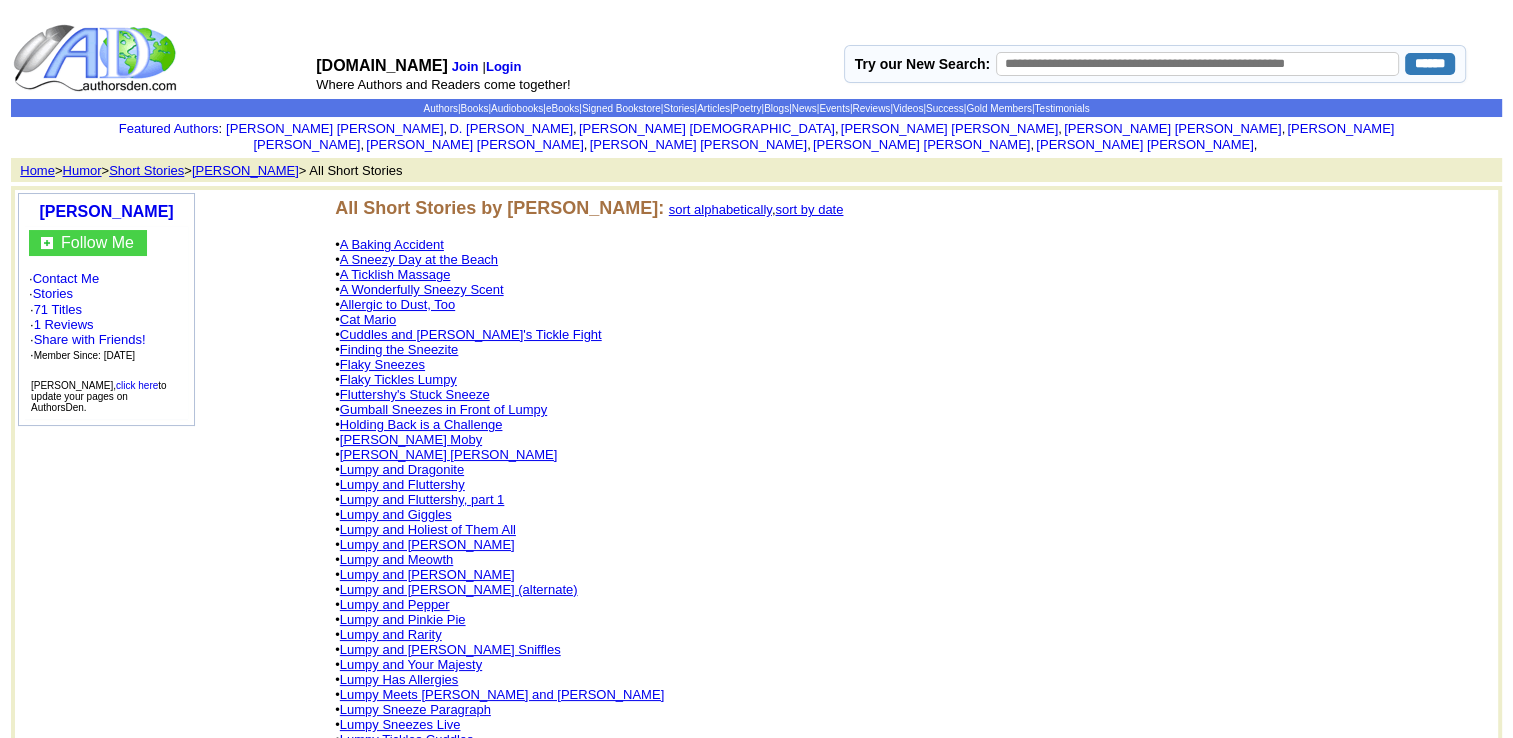 click on "A Sneezy Day at the Beach" 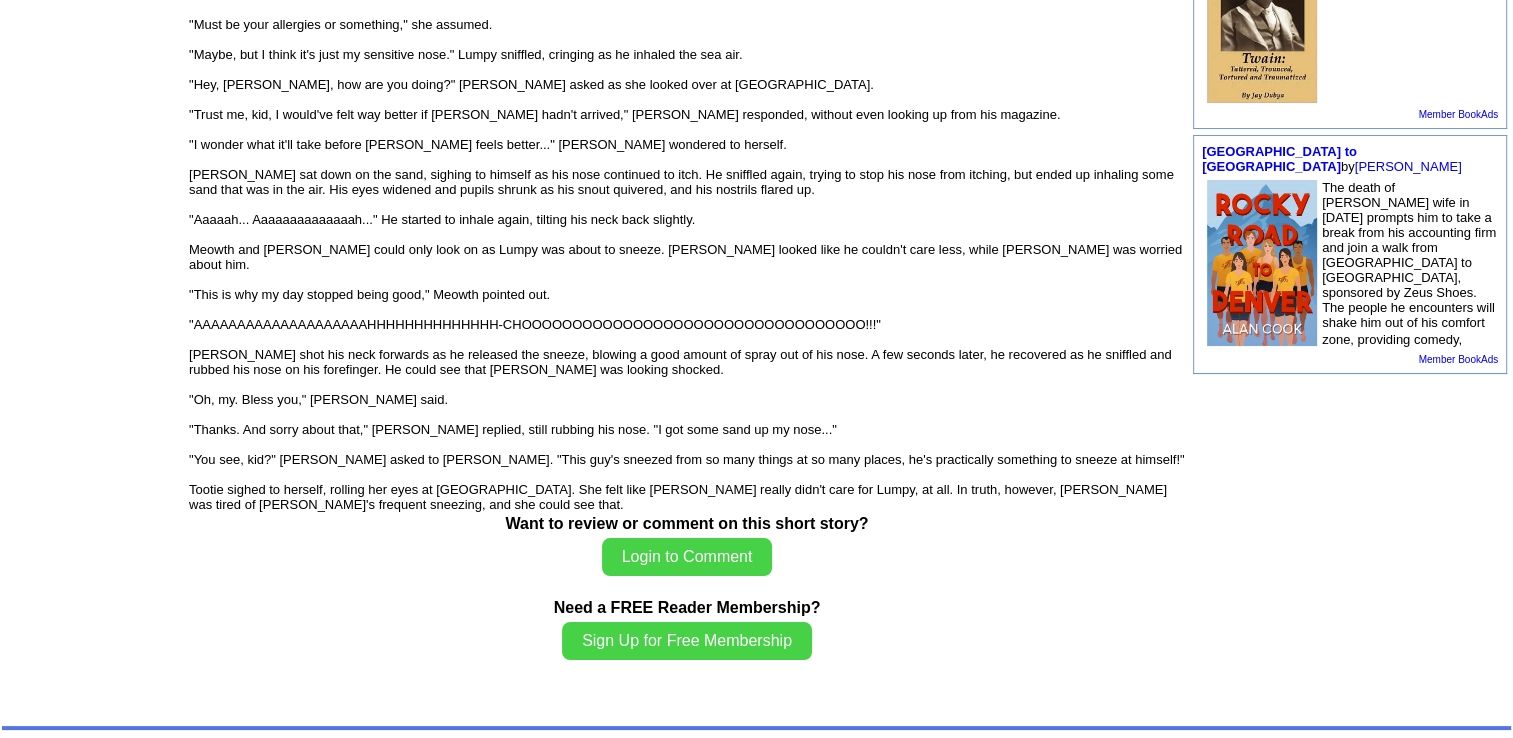 scroll, scrollTop: 975, scrollLeft: 0, axis: vertical 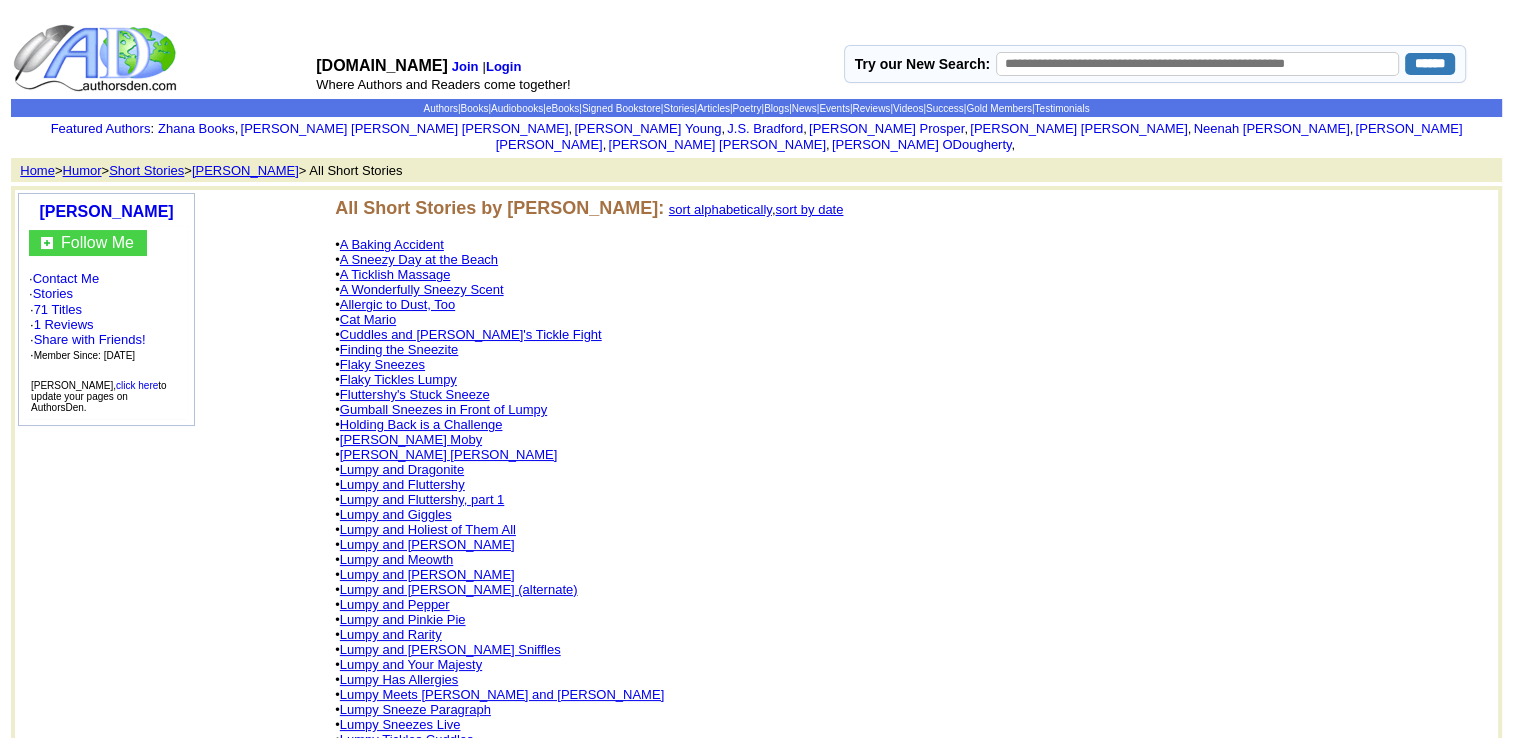 click on "A Ticklish Massage" 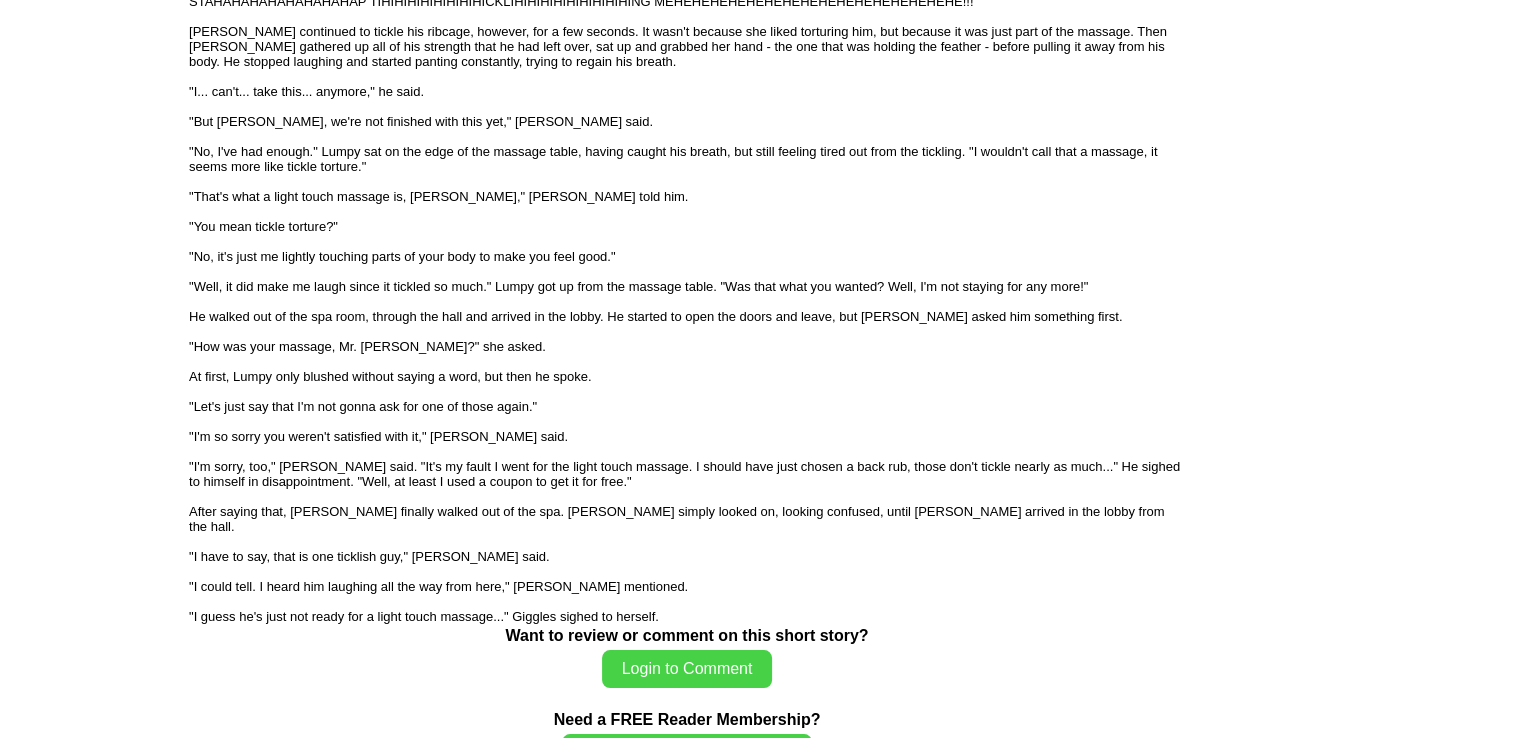 scroll, scrollTop: 2839, scrollLeft: 0, axis: vertical 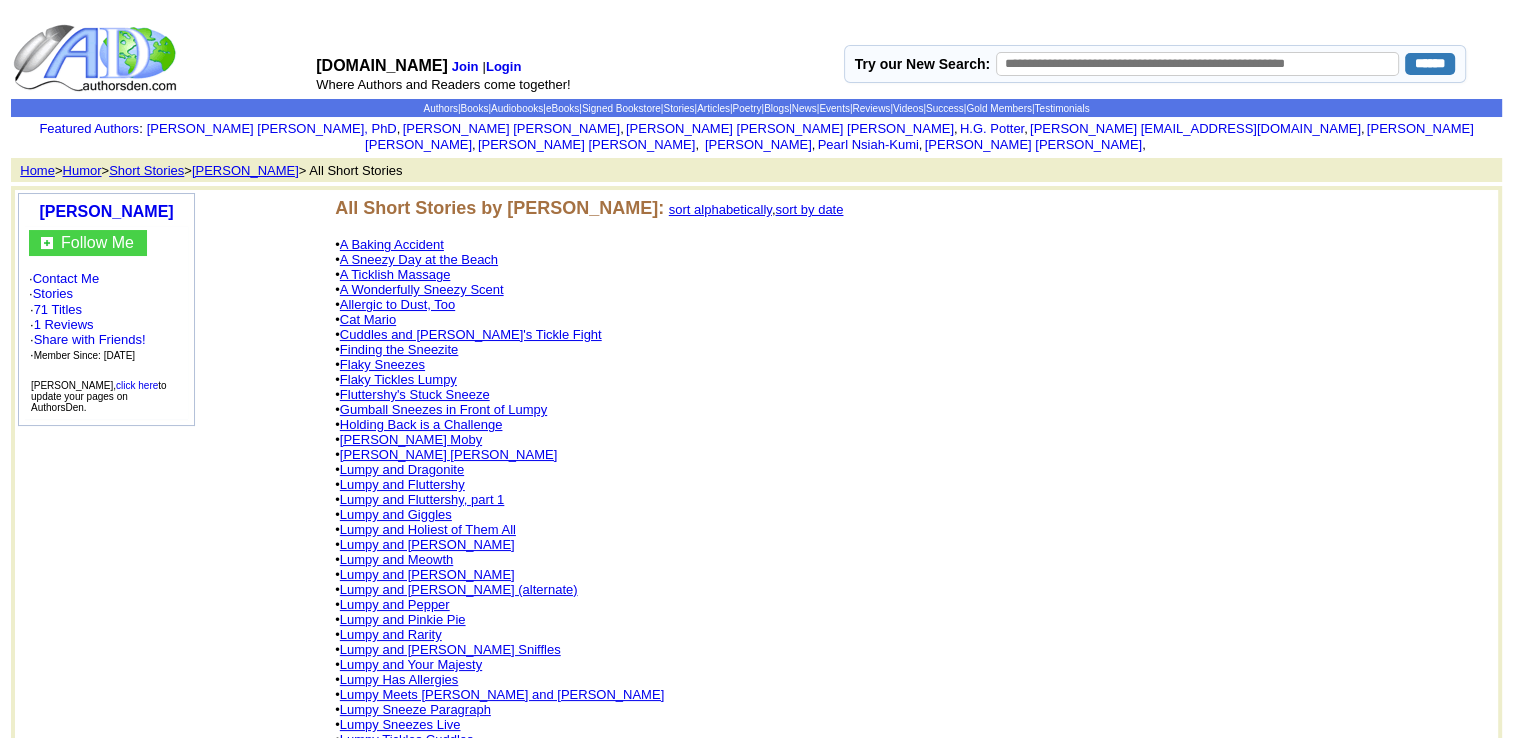 click on "A Wonderfully Sneezy Scent" 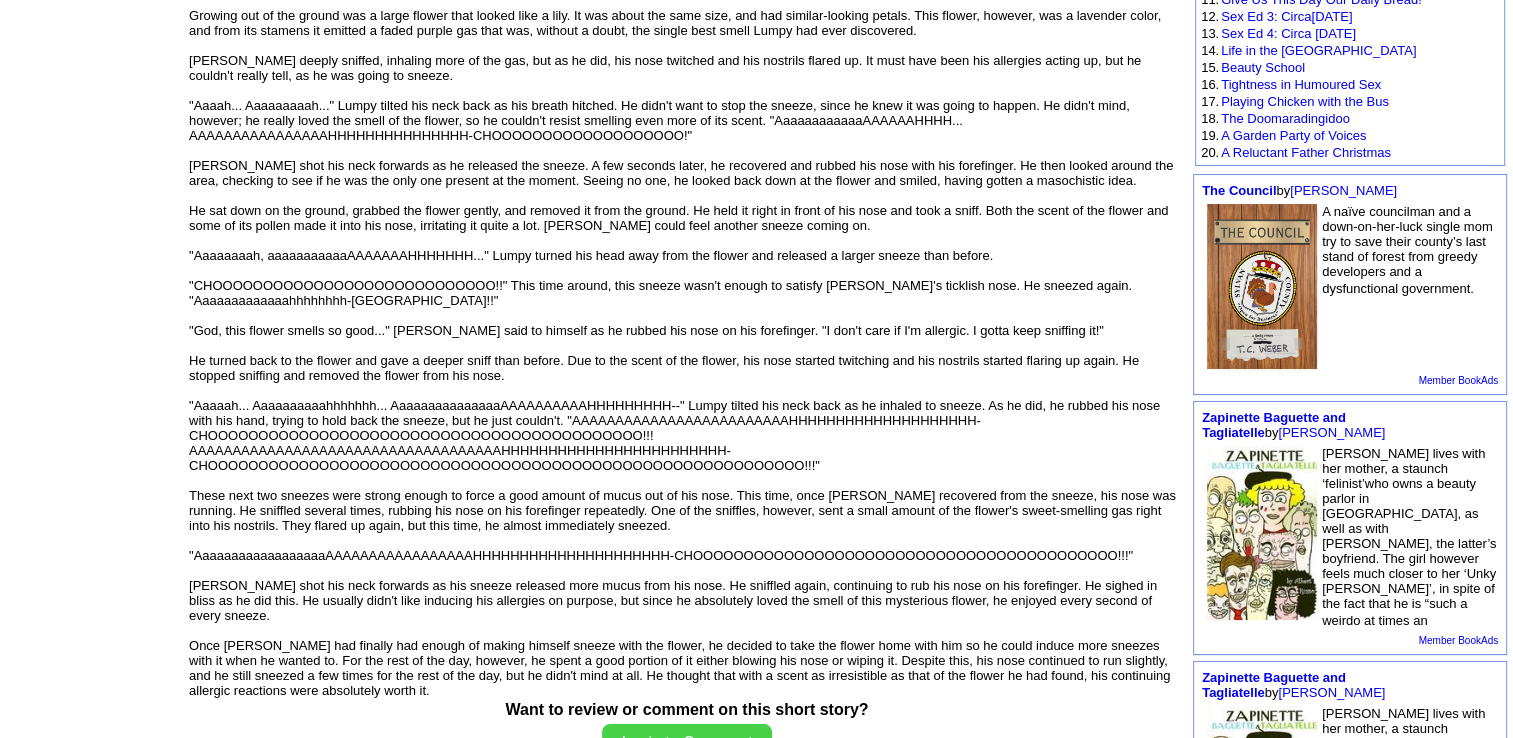 scroll, scrollTop: 456, scrollLeft: 0, axis: vertical 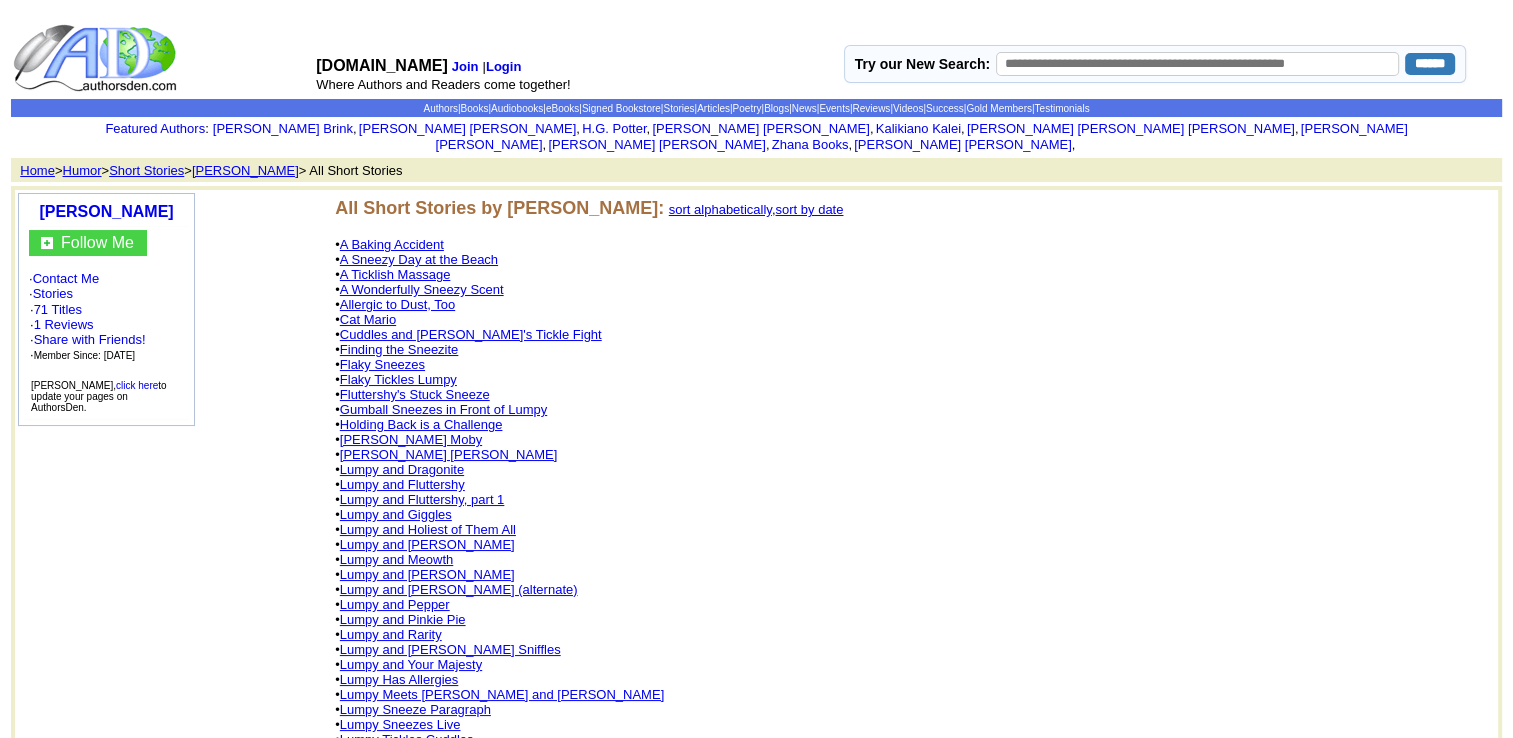 click on "Allergic to Dust, Too" 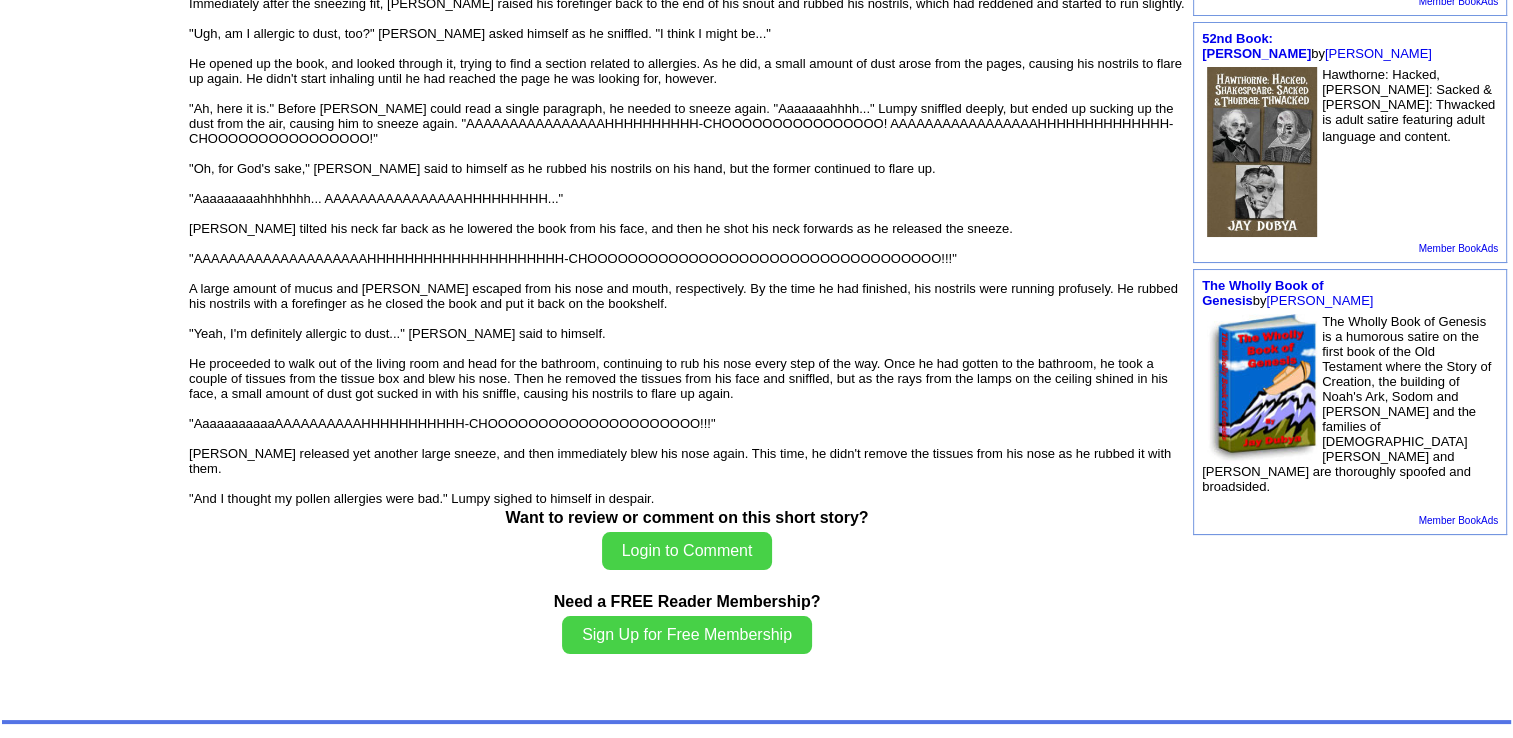 scroll, scrollTop: 882, scrollLeft: 0, axis: vertical 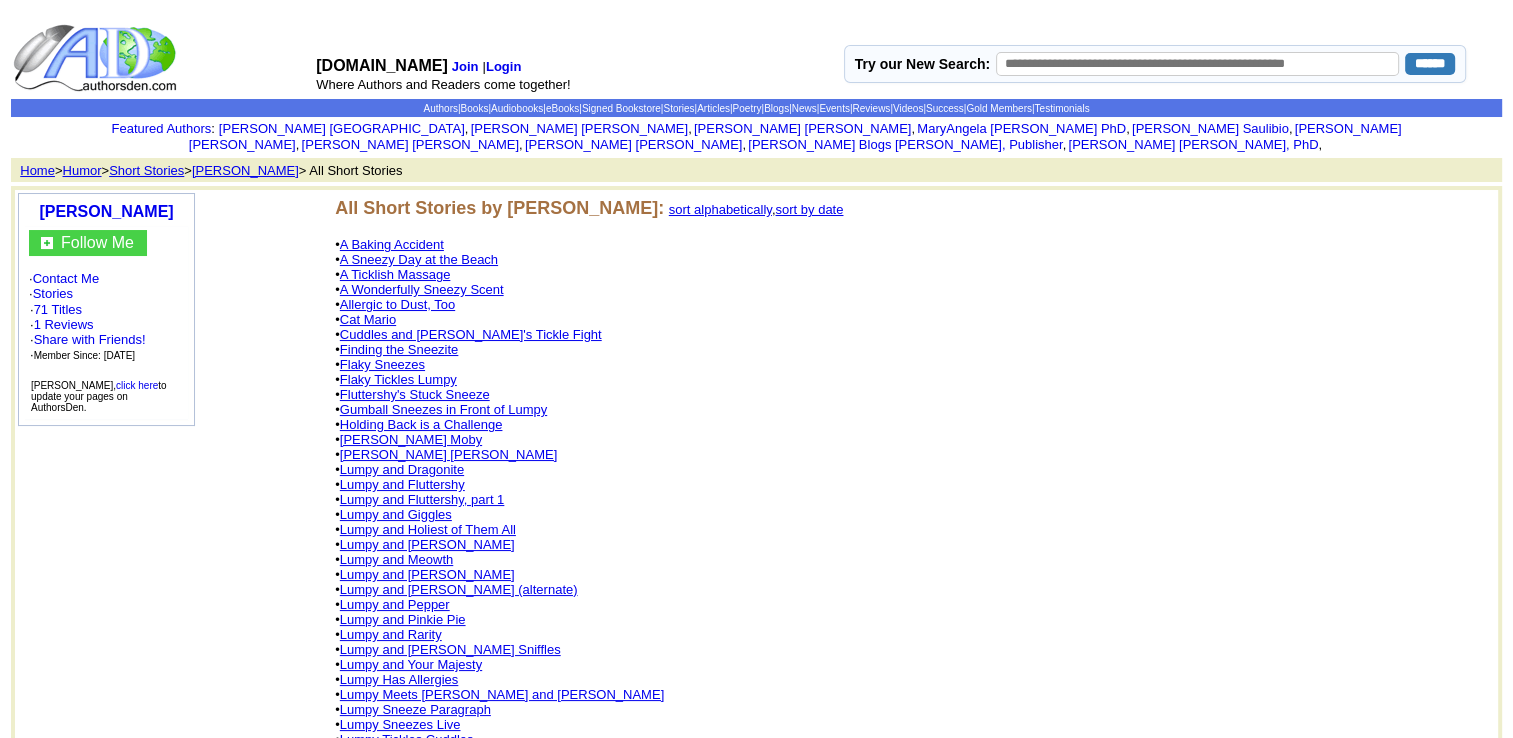 click on "Cat Mario" 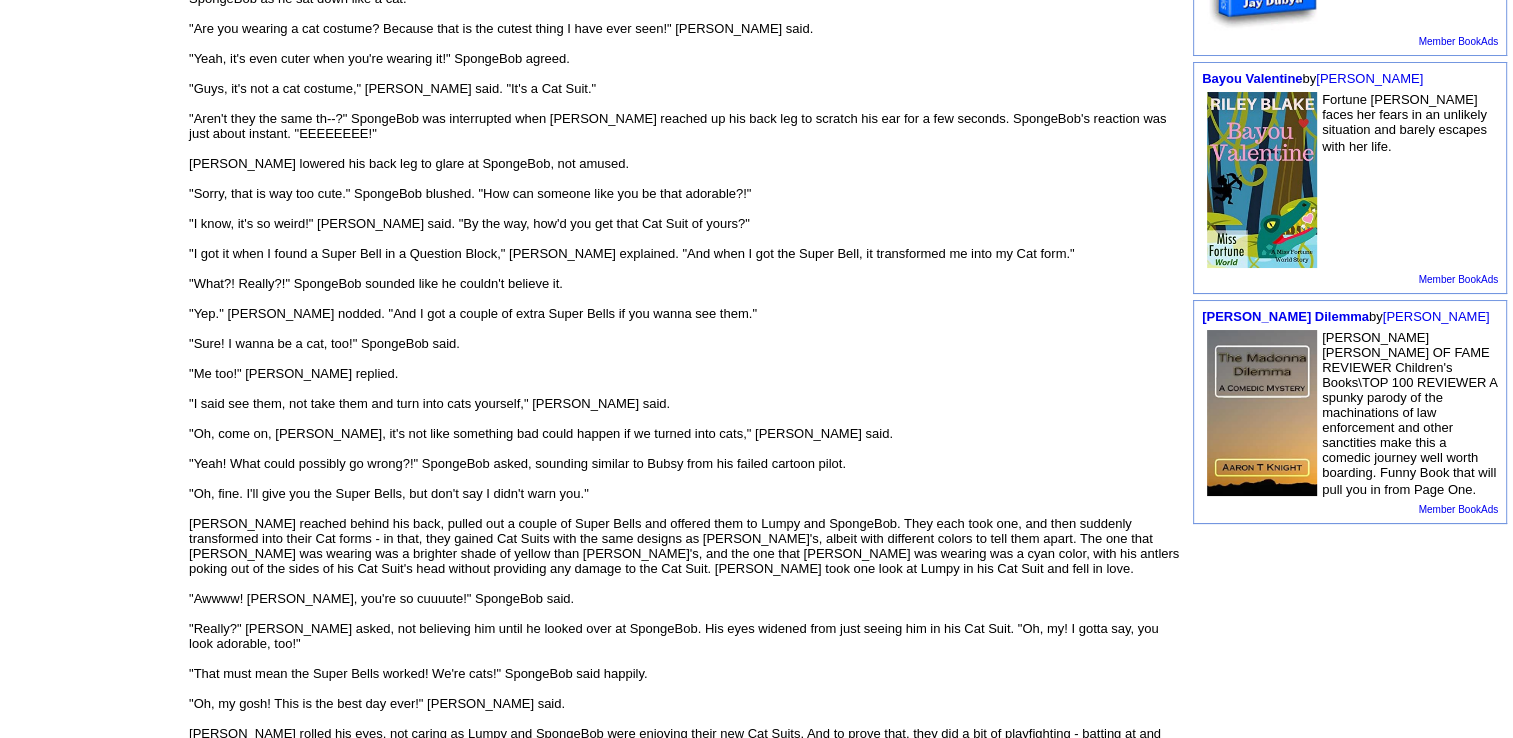 scroll, scrollTop: 0, scrollLeft: 0, axis: both 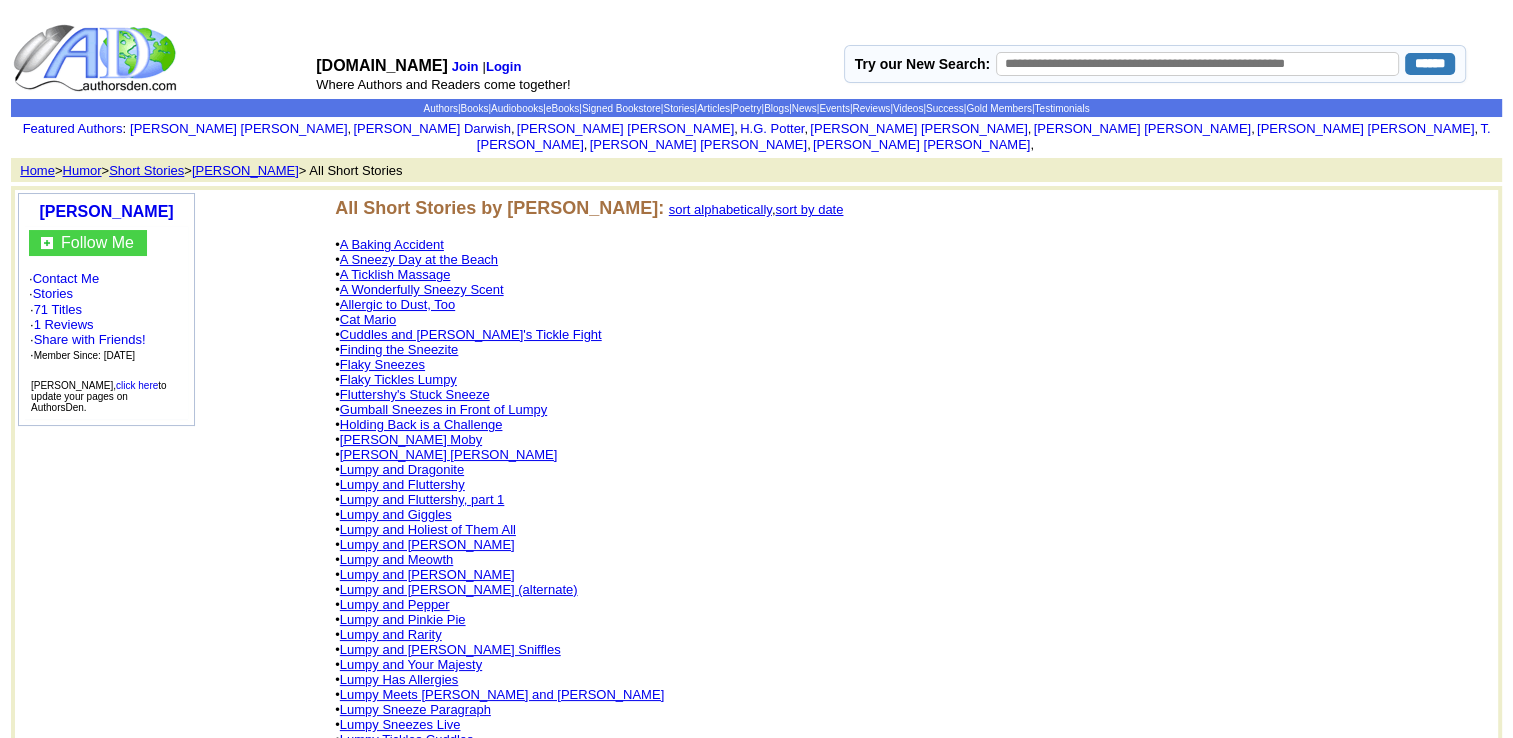 click on "Cuddles and [PERSON_NAME]'s Tickle Fight" 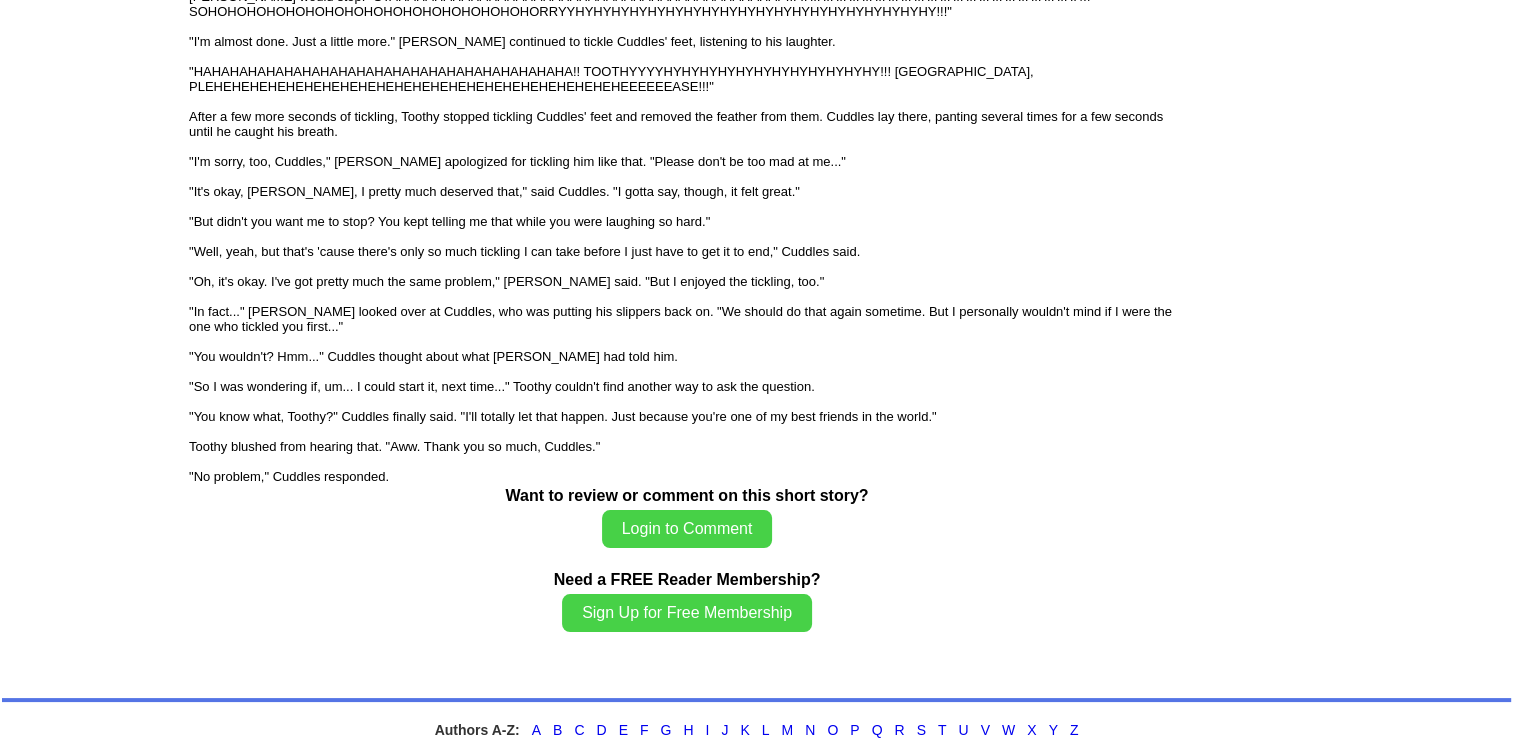 scroll, scrollTop: 2240, scrollLeft: 0, axis: vertical 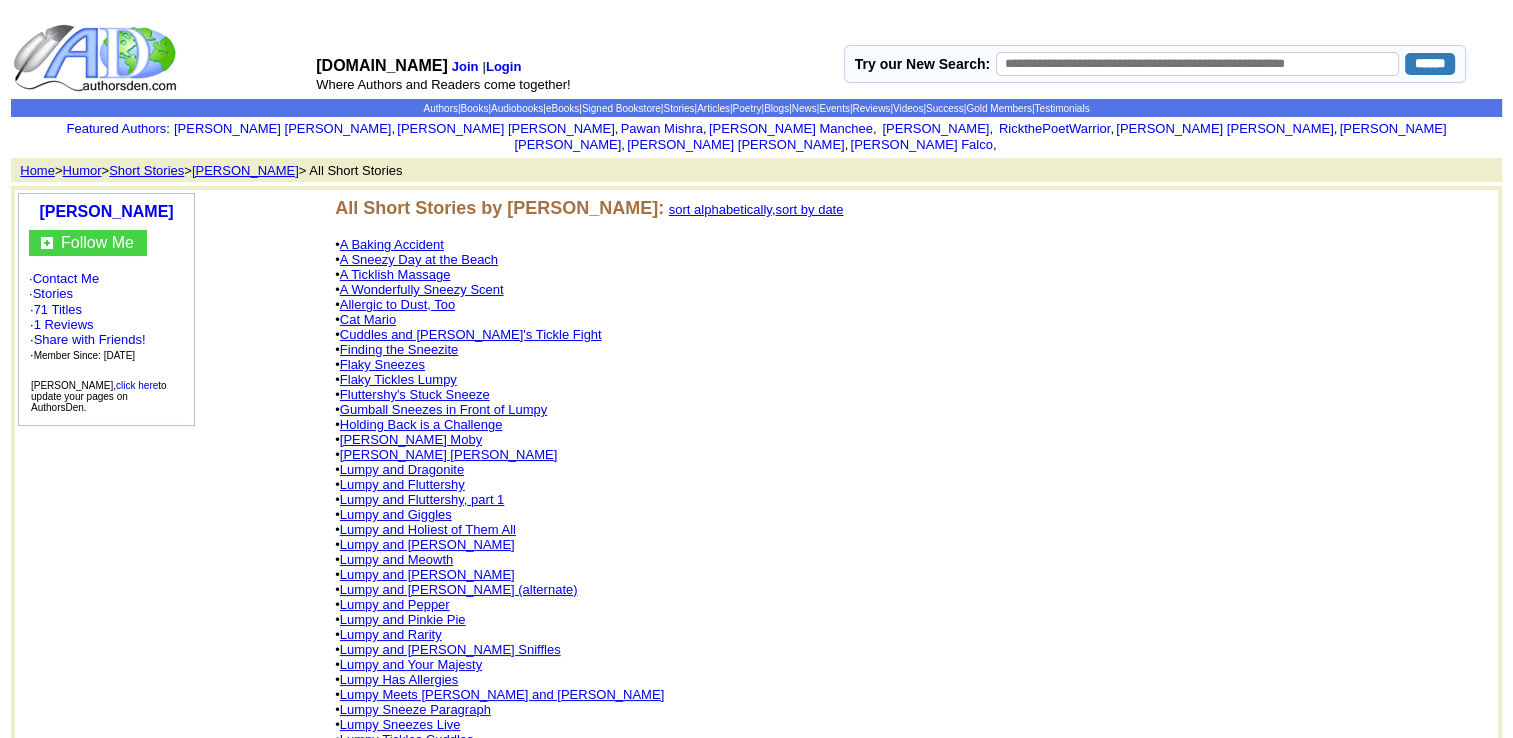 click on "Finding the Sneezite" 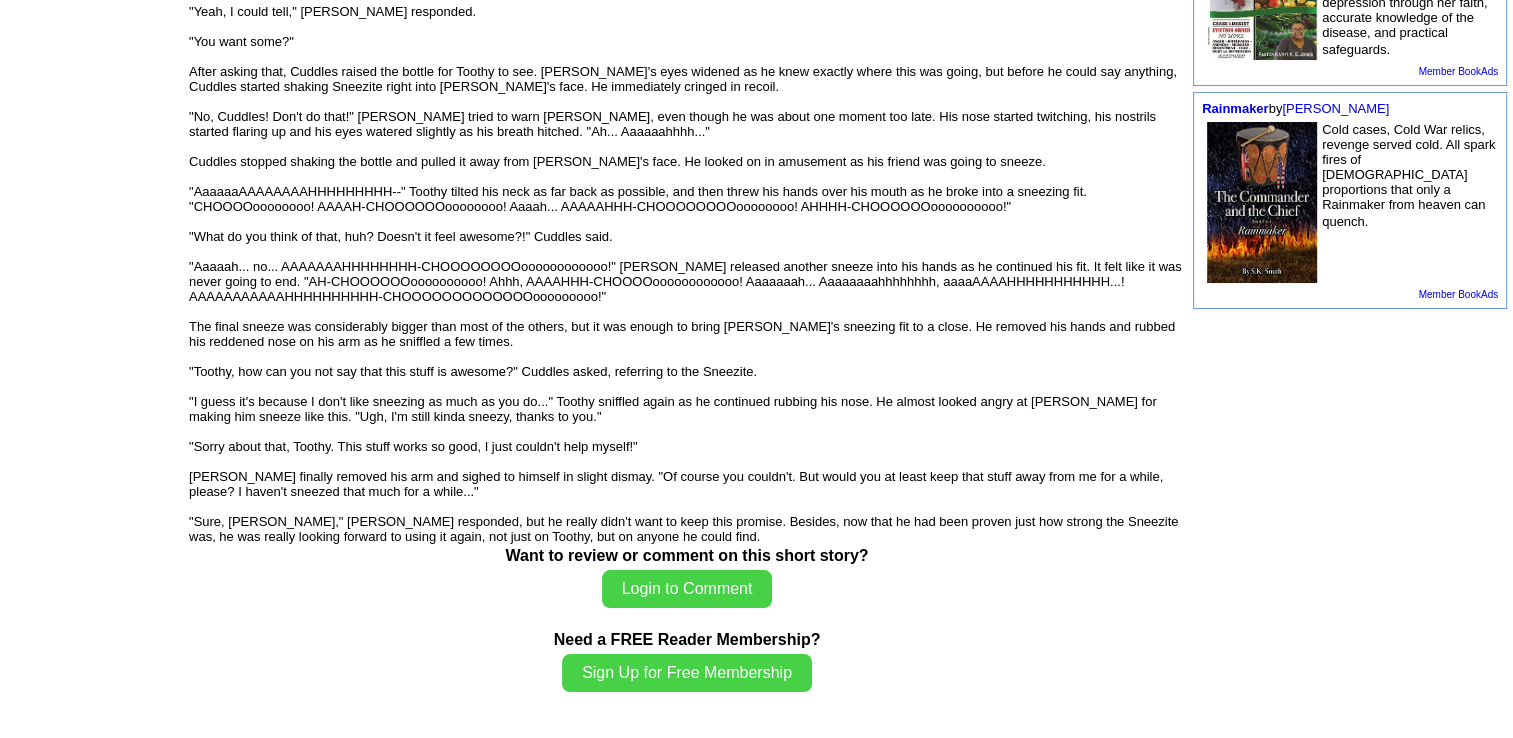 scroll, scrollTop: 1151, scrollLeft: 0, axis: vertical 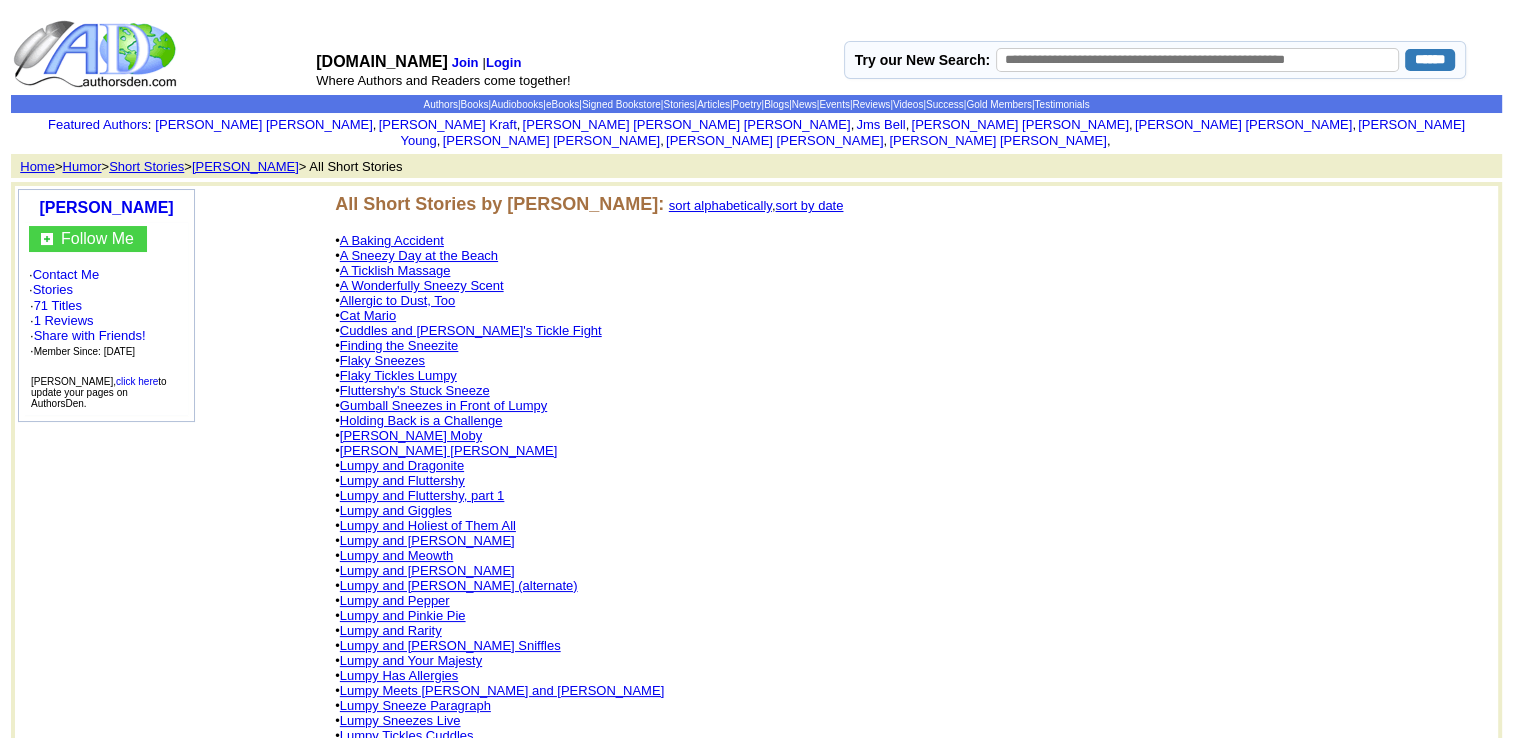 click on "Flaky Sneezes" 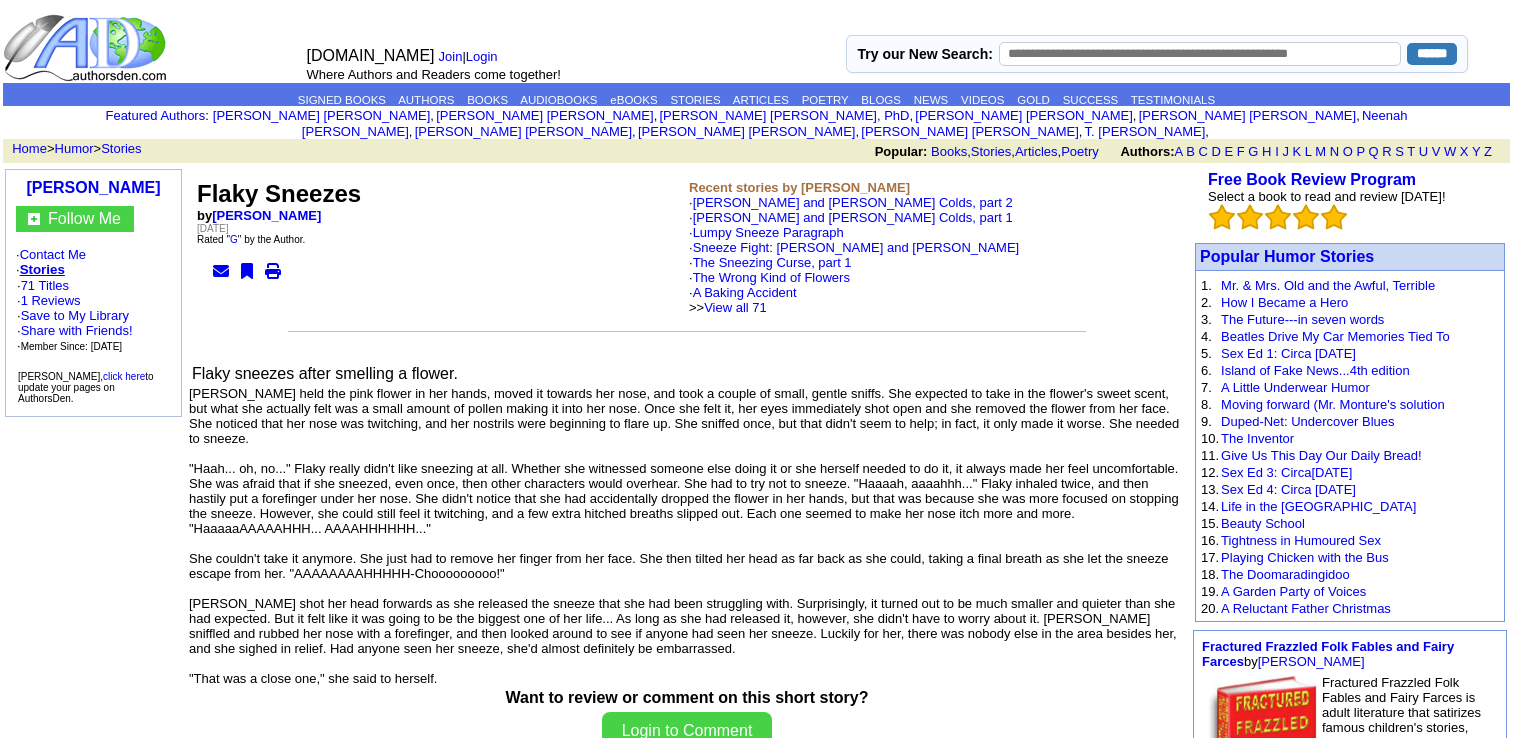 scroll, scrollTop: 0, scrollLeft: 0, axis: both 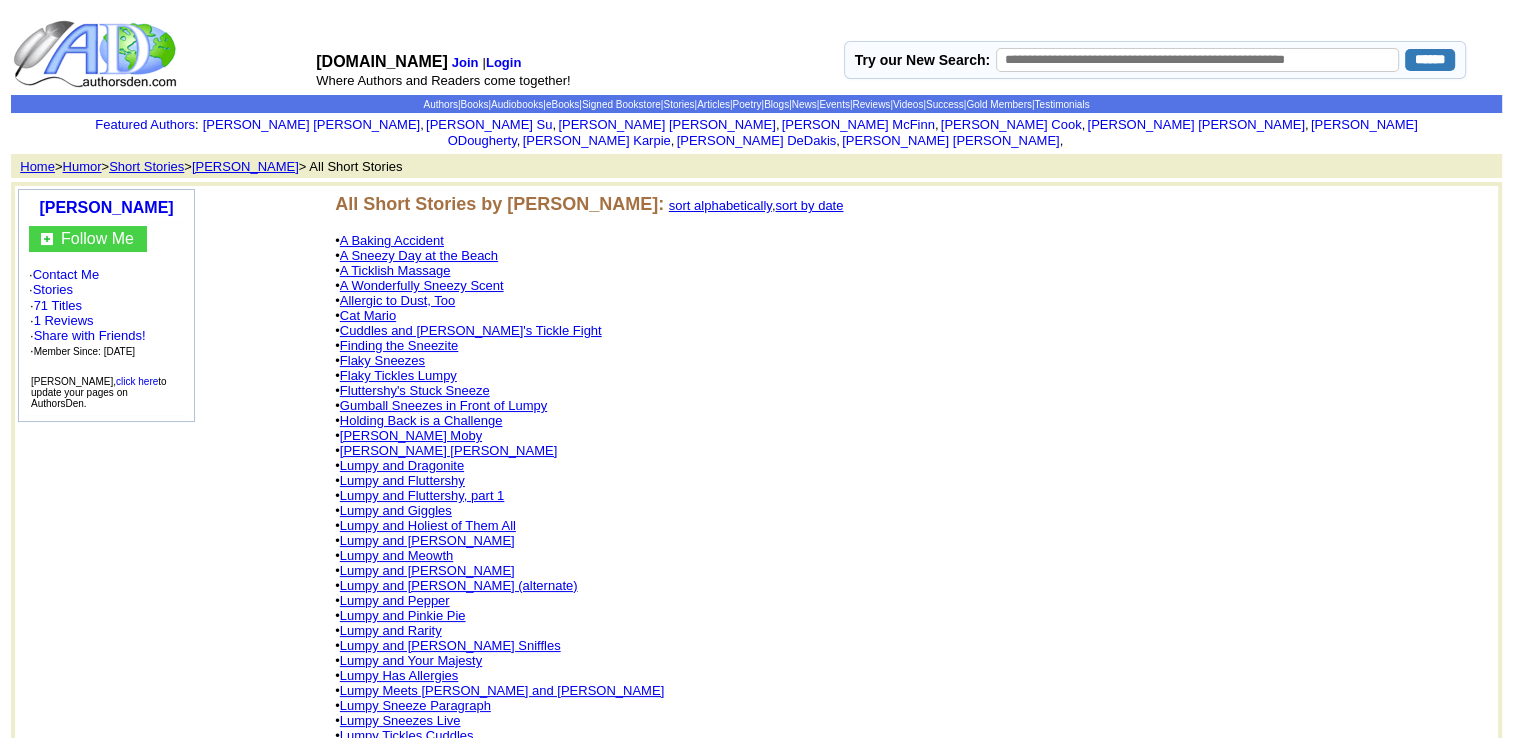 click on "Gumball Sneezes in Front of Lumpy" 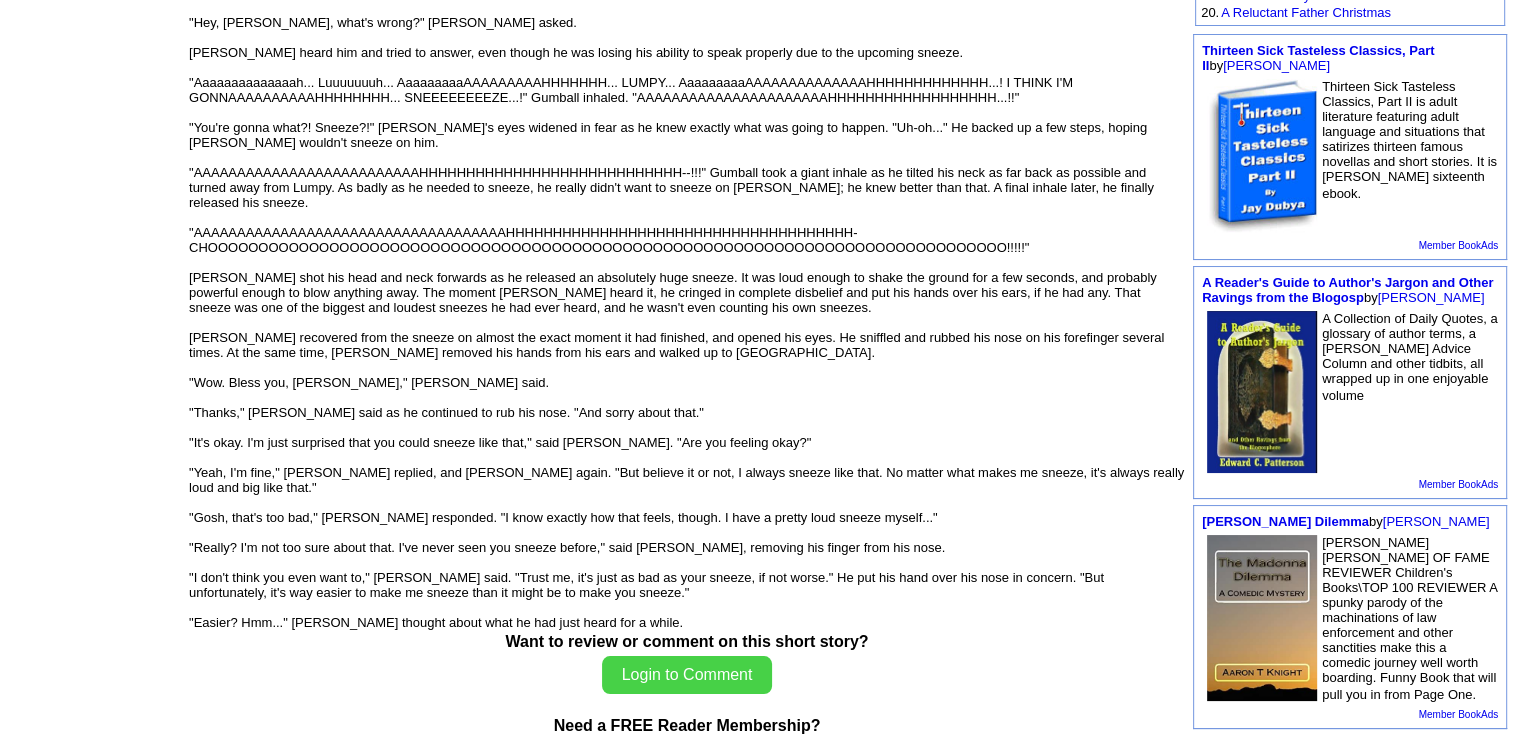 scroll, scrollTop: 598, scrollLeft: 0, axis: vertical 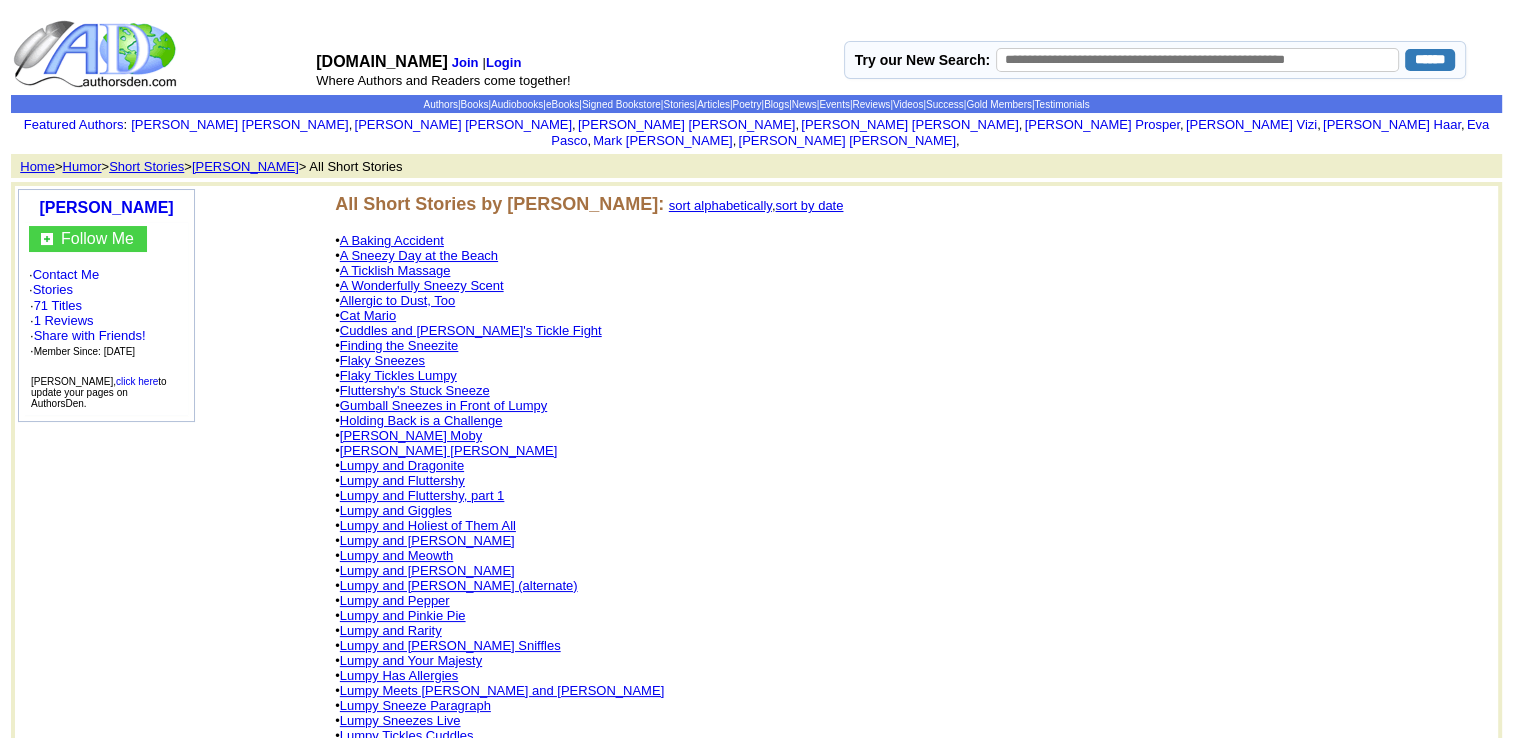 click on "Holding Back is a Challenge" 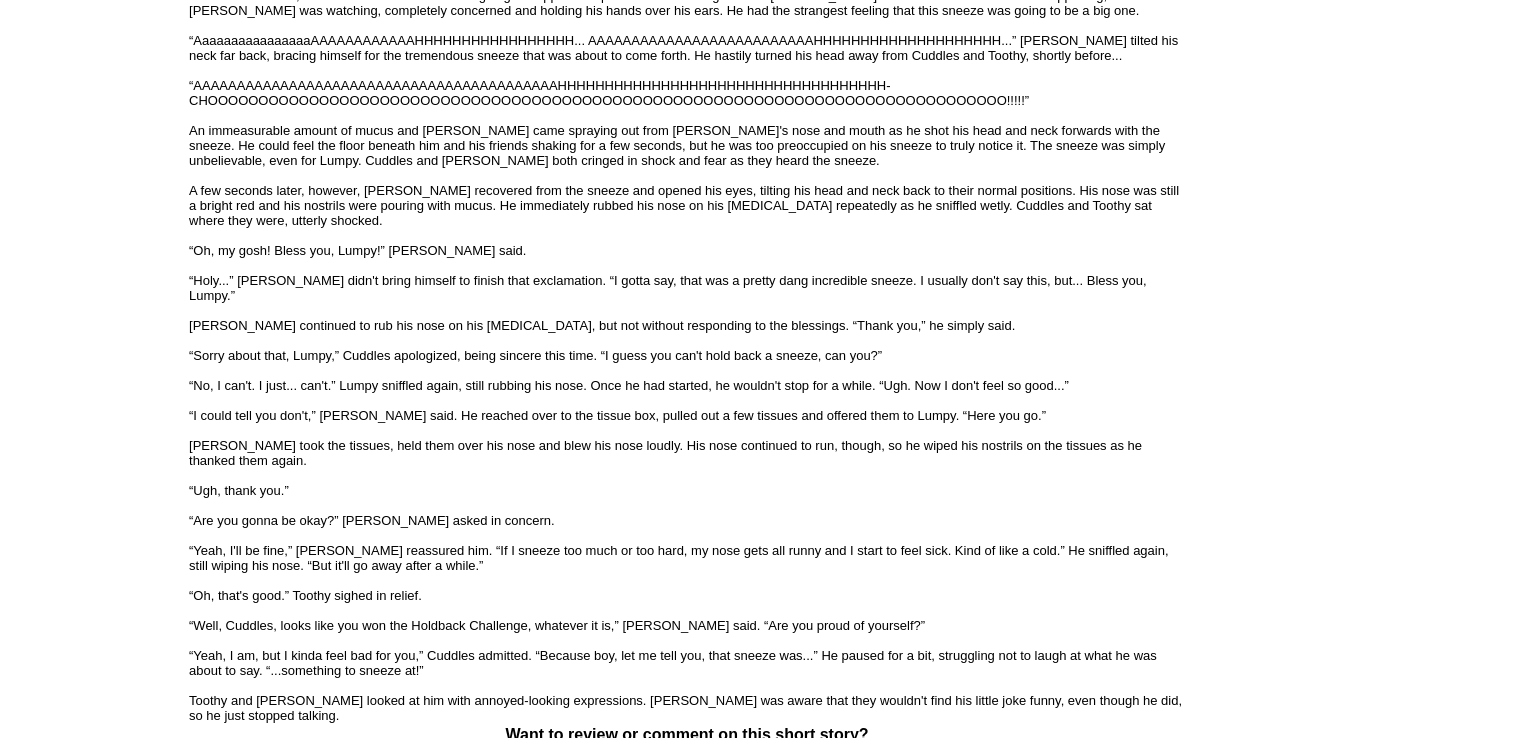scroll, scrollTop: 2777, scrollLeft: 0, axis: vertical 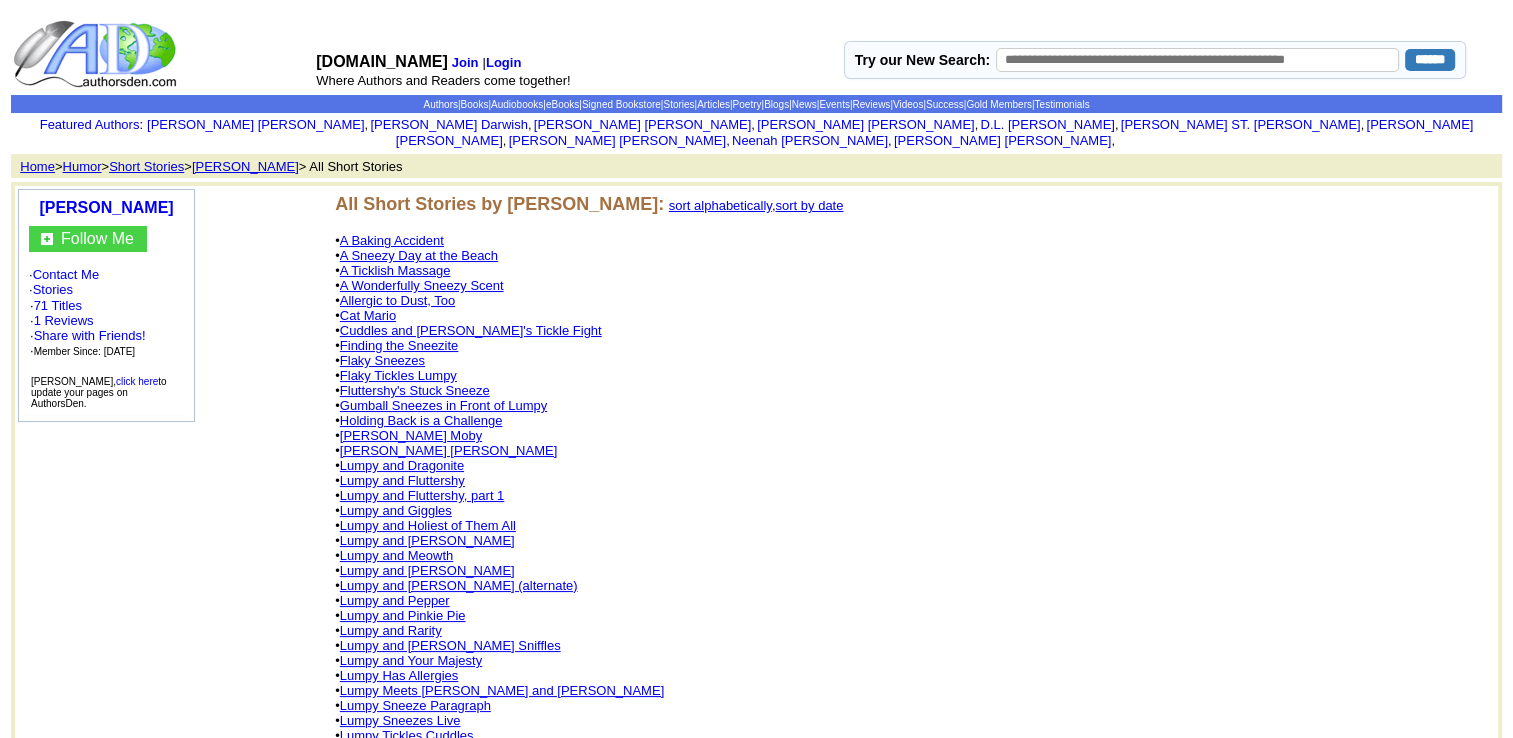 click on "Holly Tickles Moby" 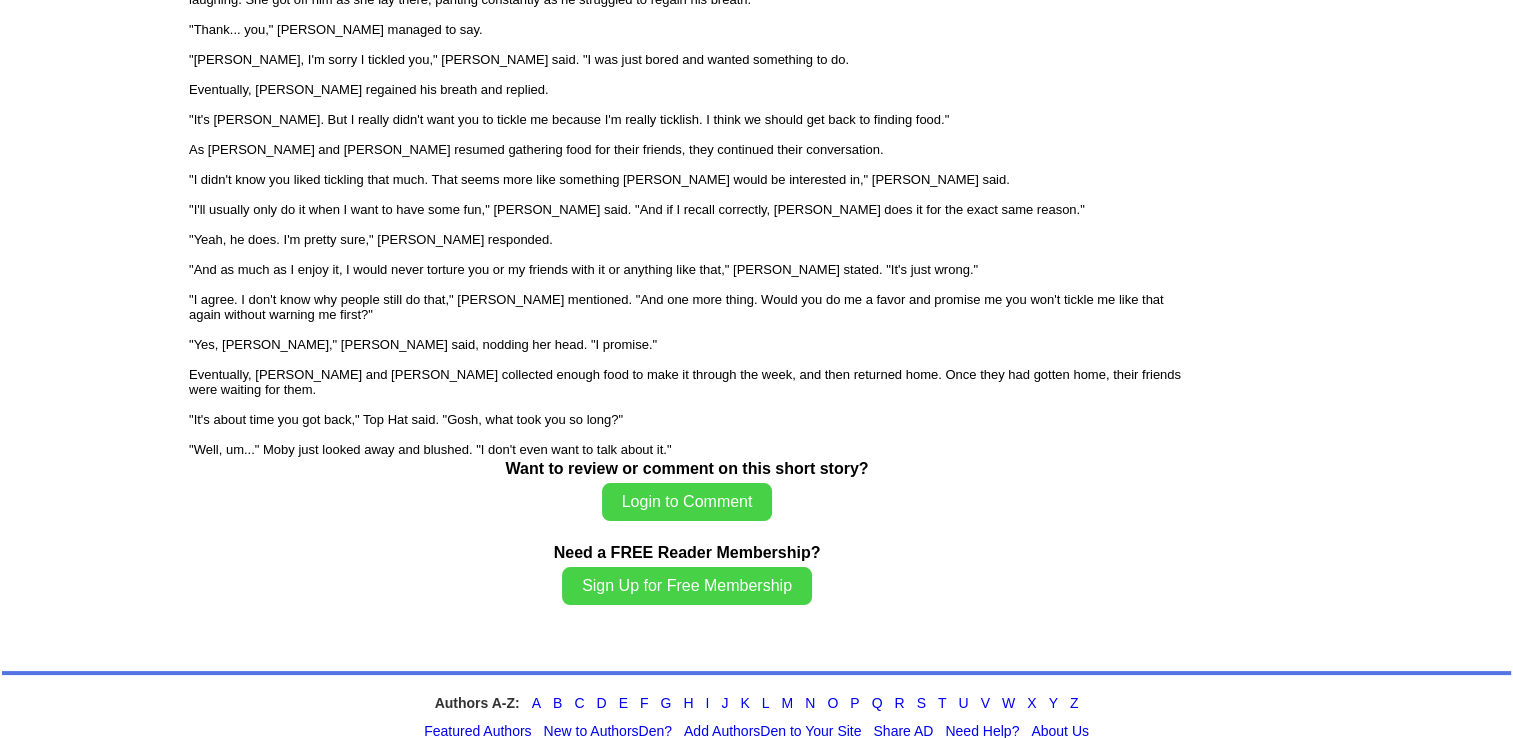 scroll, scrollTop: 1504, scrollLeft: 0, axis: vertical 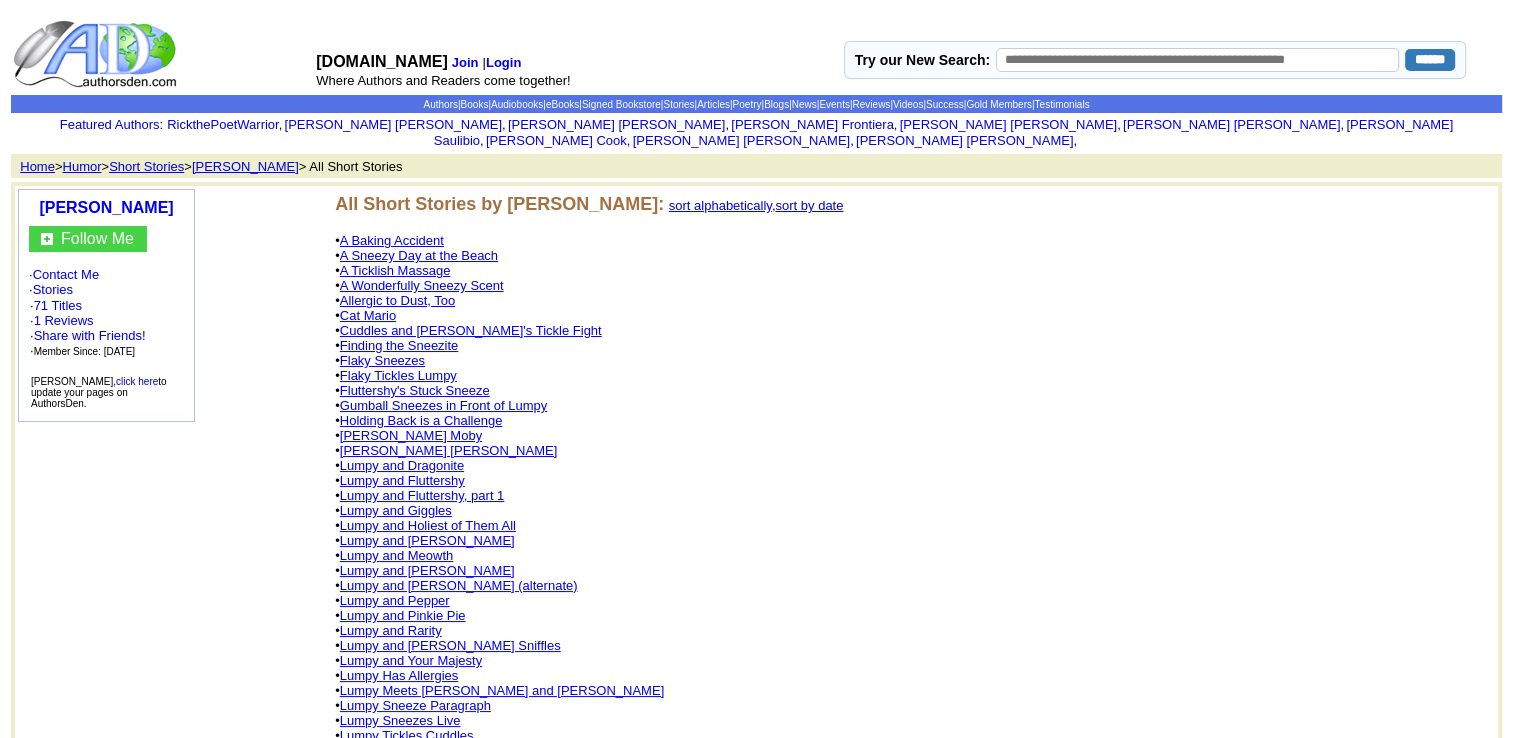 click on "Holly Tickles Pio" 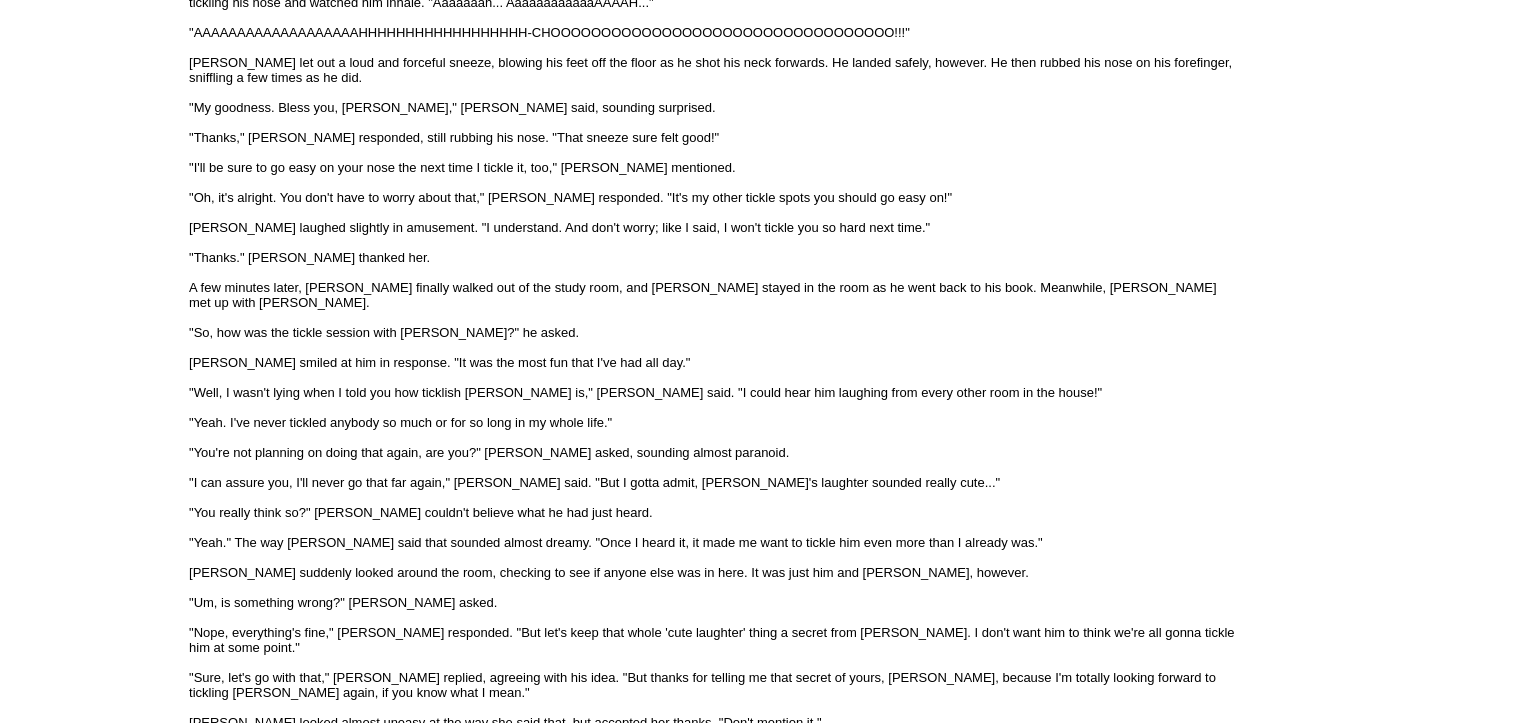 scroll, scrollTop: 4808, scrollLeft: 0, axis: vertical 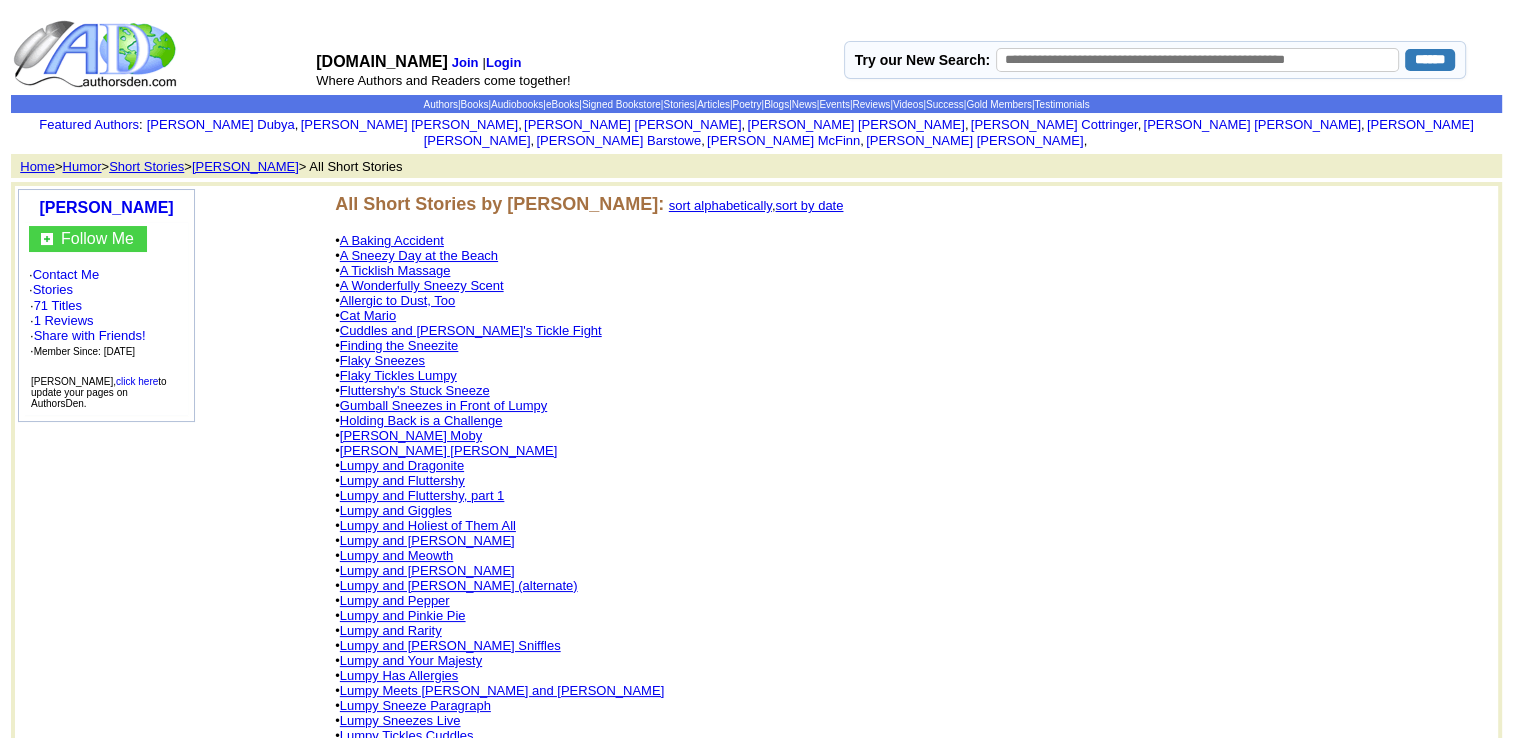 click on "Lumpy and Dragonite" 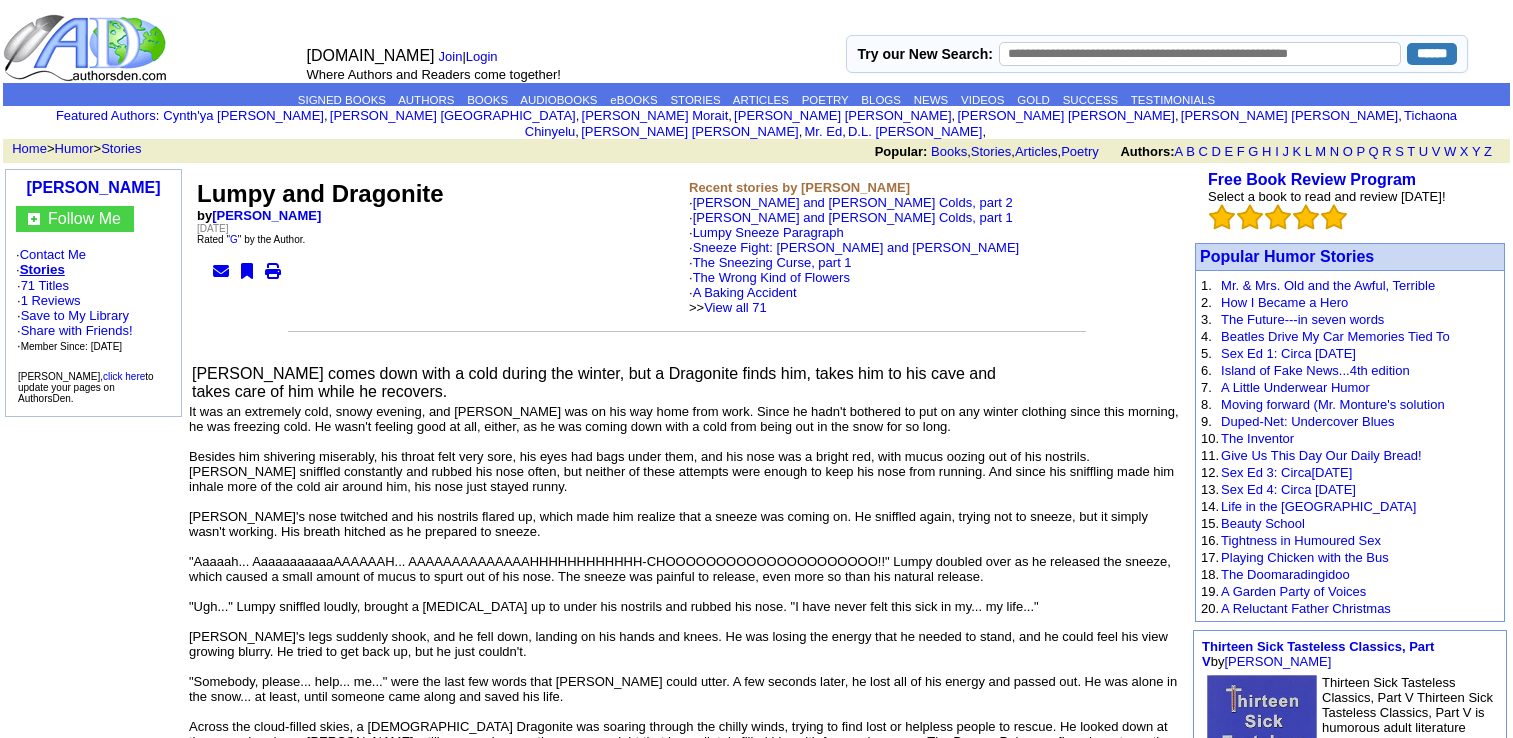 scroll, scrollTop: 0, scrollLeft: 0, axis: both 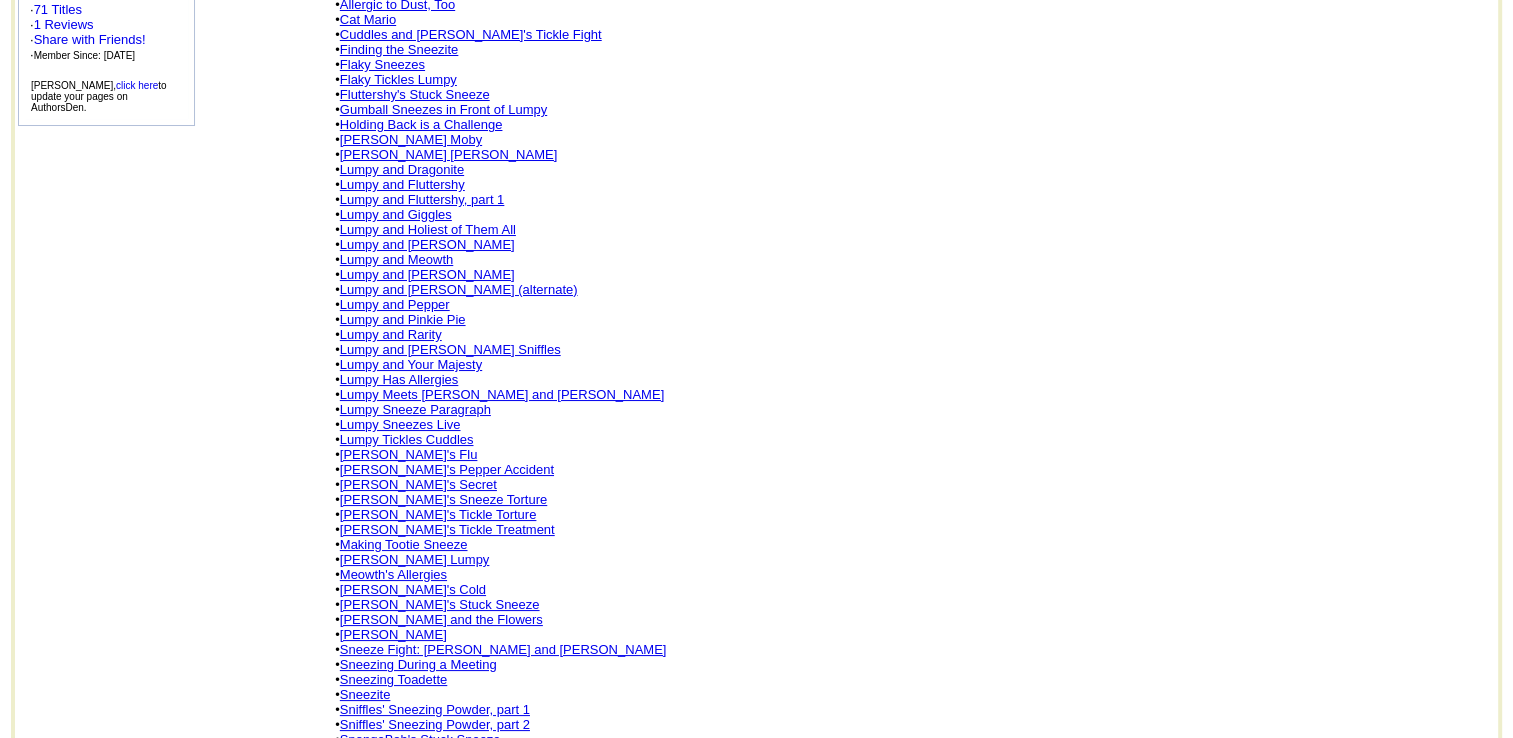 click on "Lumpy's Tickle Torture" 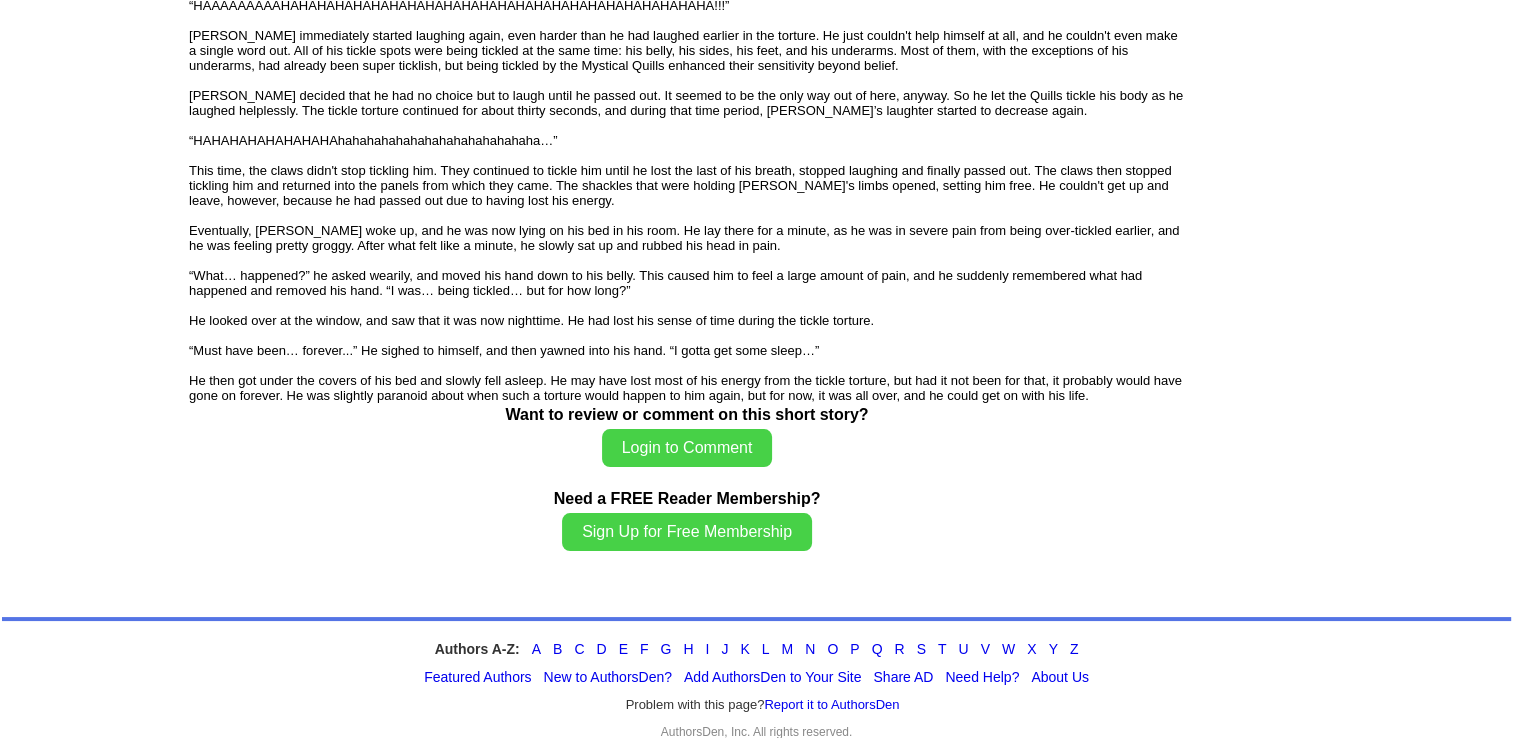 scroll, scrollTop: 3431, scrollLeft: 0, axis: vertical 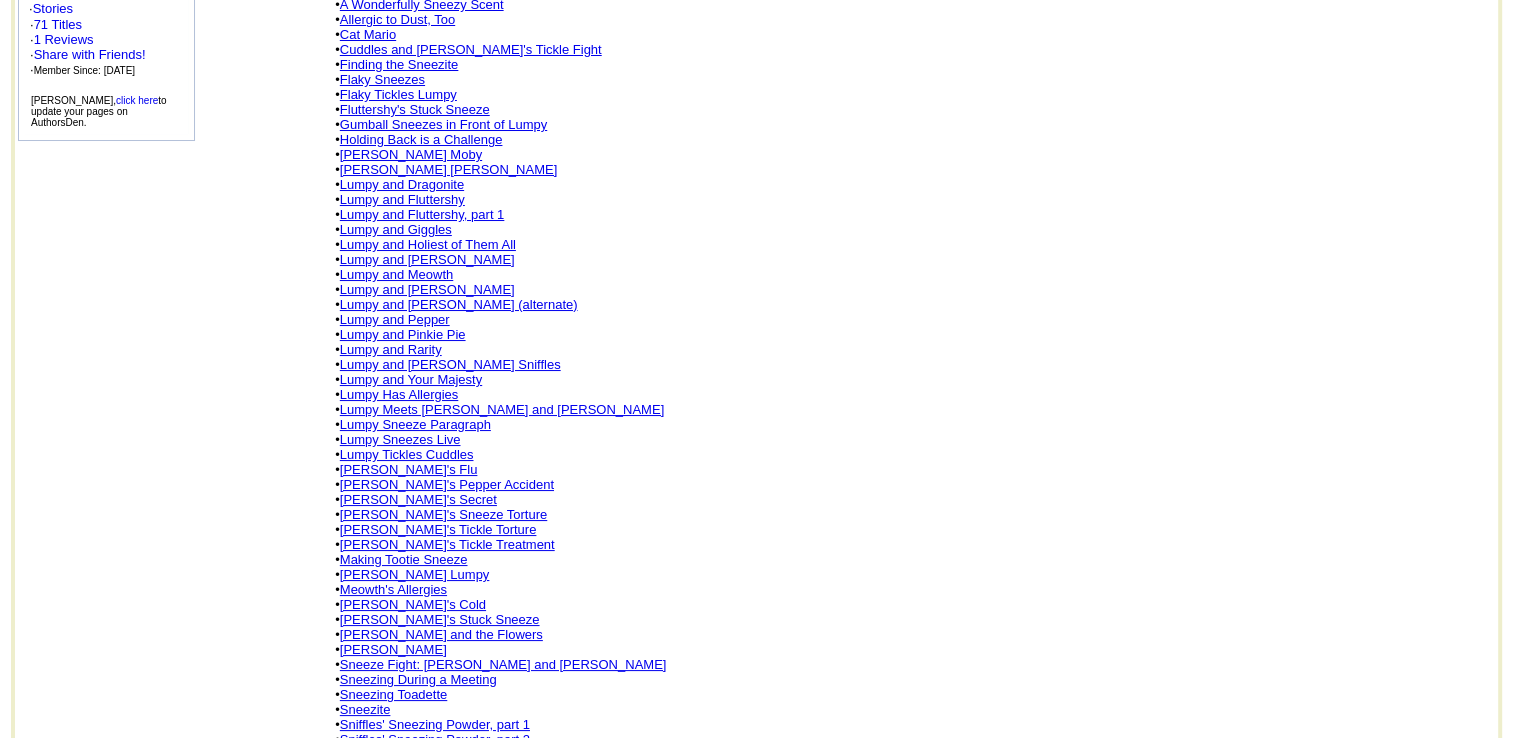click on "[PERSON_NAME]'s Tickle Treatment" 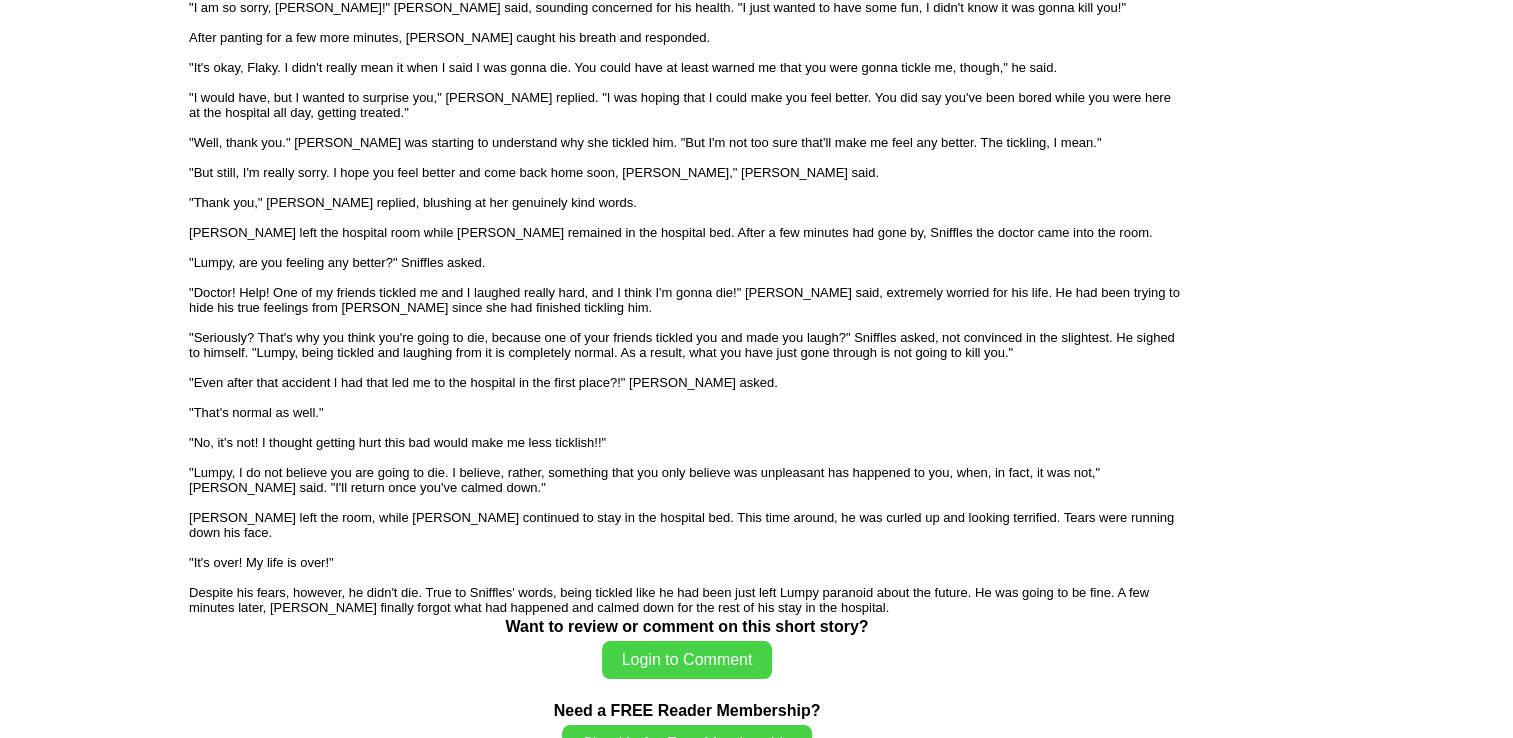 scroll, scrollTop: 1580, scrollLeft: 0, axis: vertical 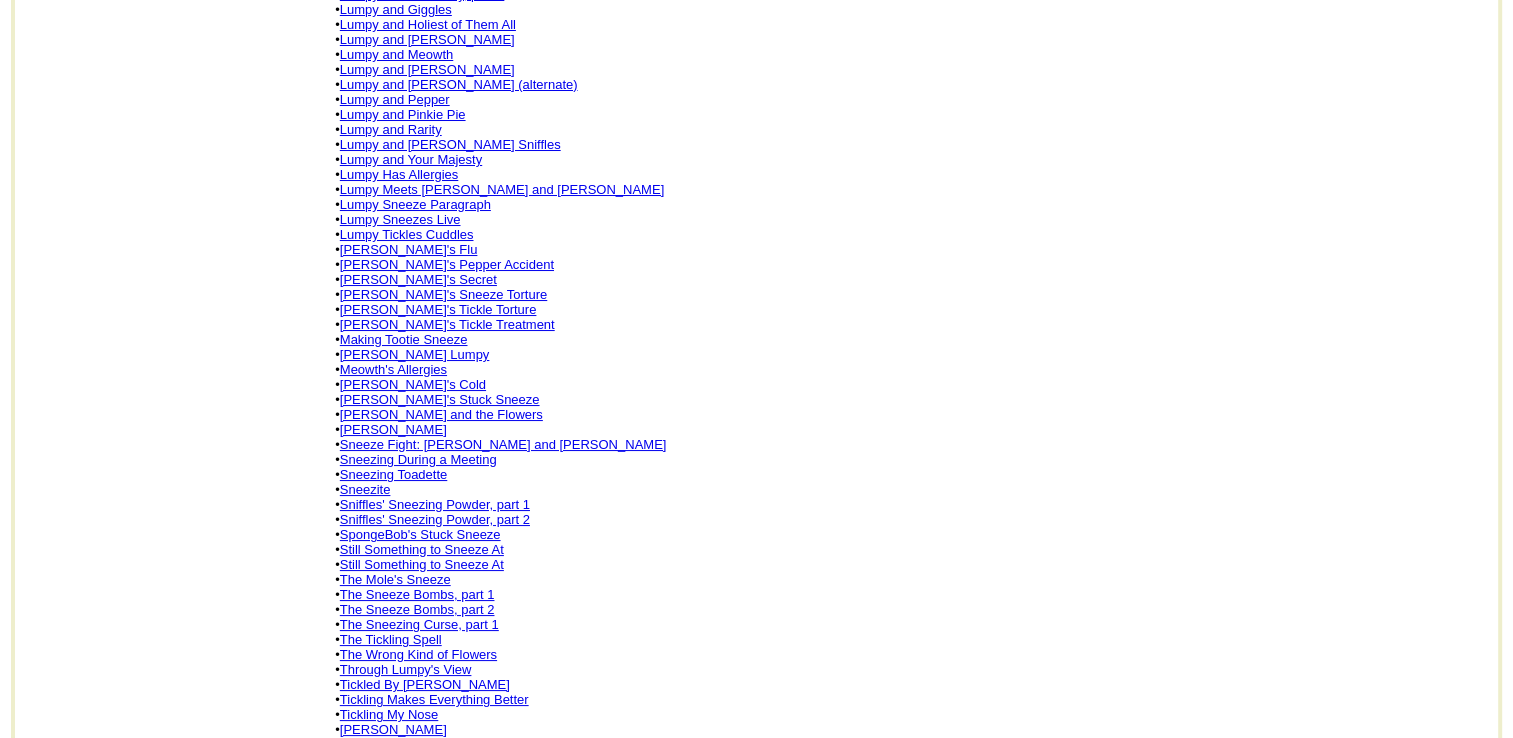 click on "Sneeze Fight: [PERSON_NAME] and [PERSON_NAME]" 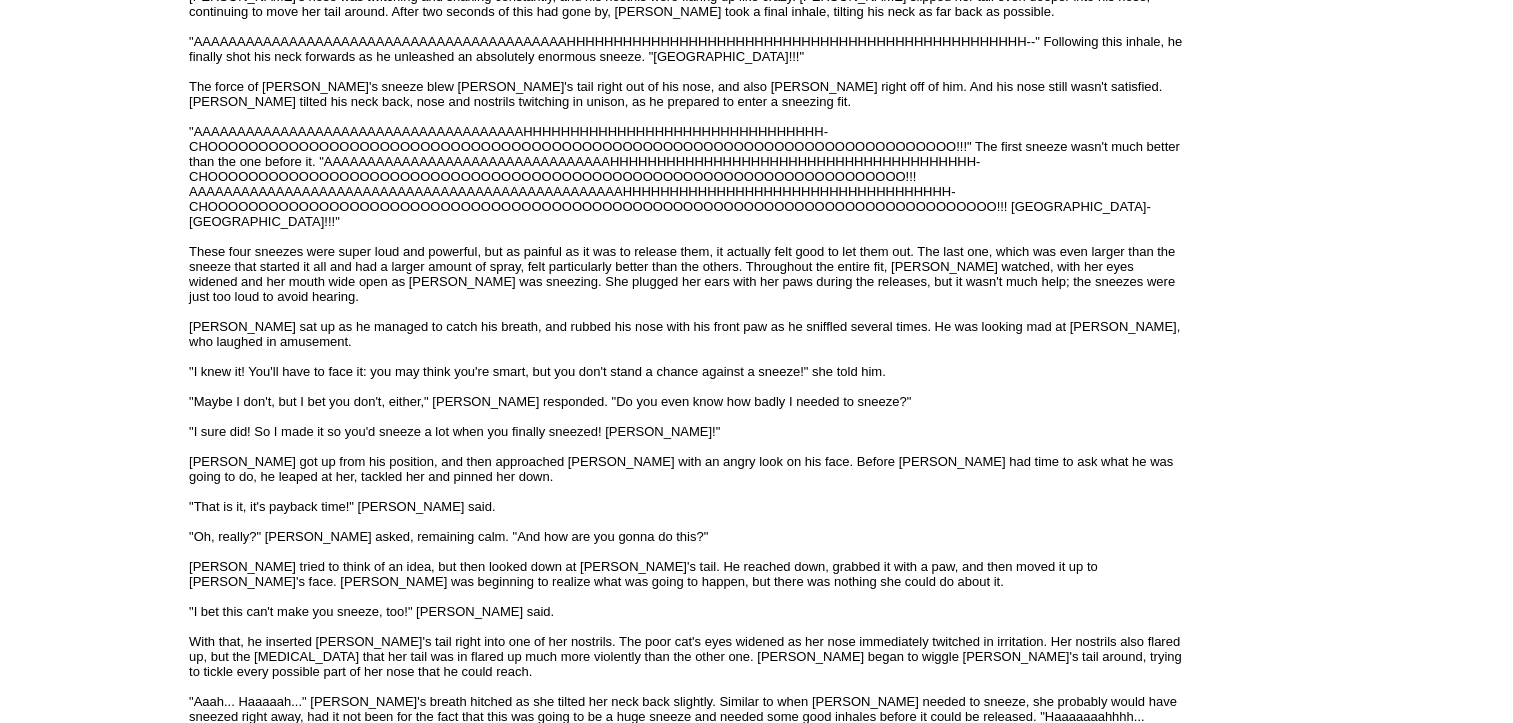scroll, scrollTop: 1359, scrollLeft: 0, axis: vertical 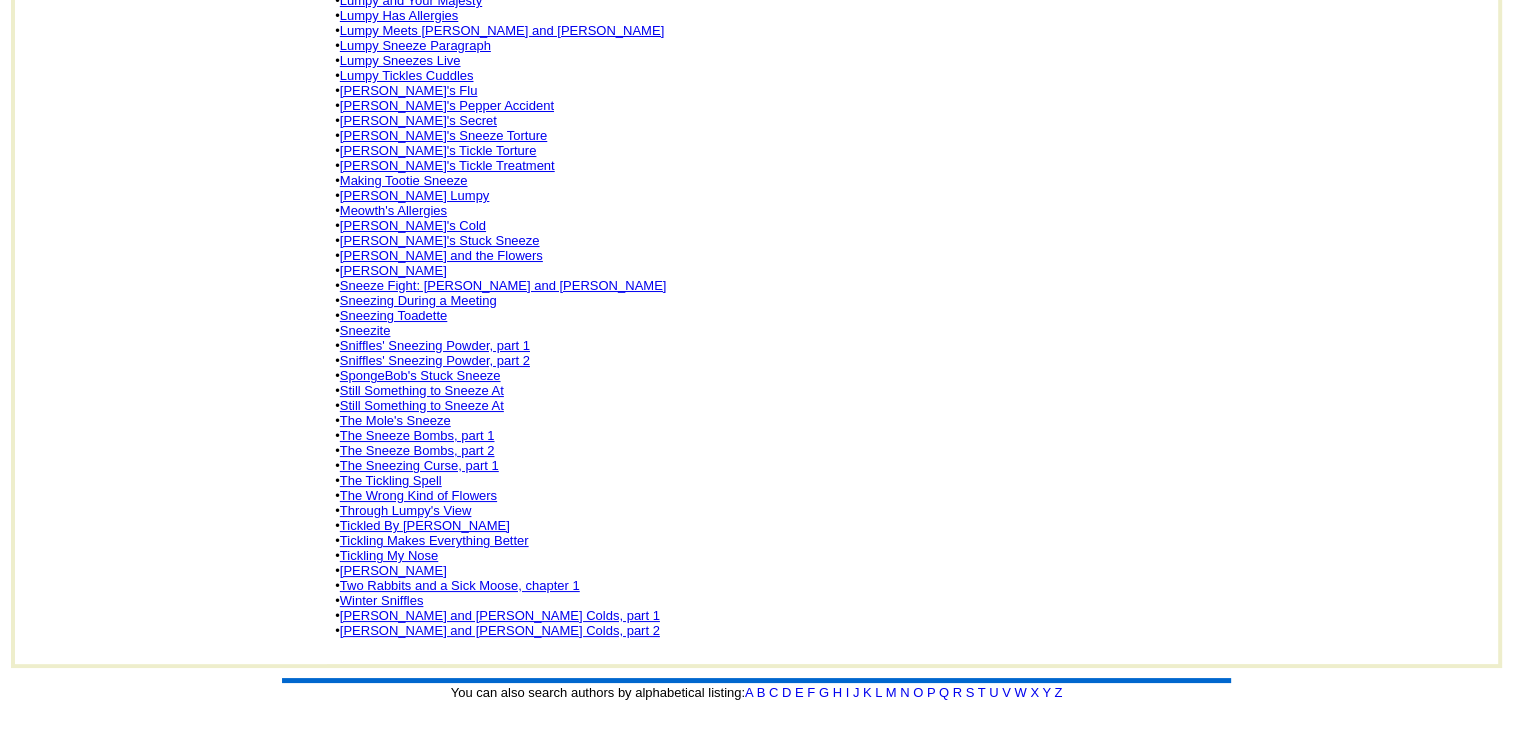 click on "Tickling My Nose" 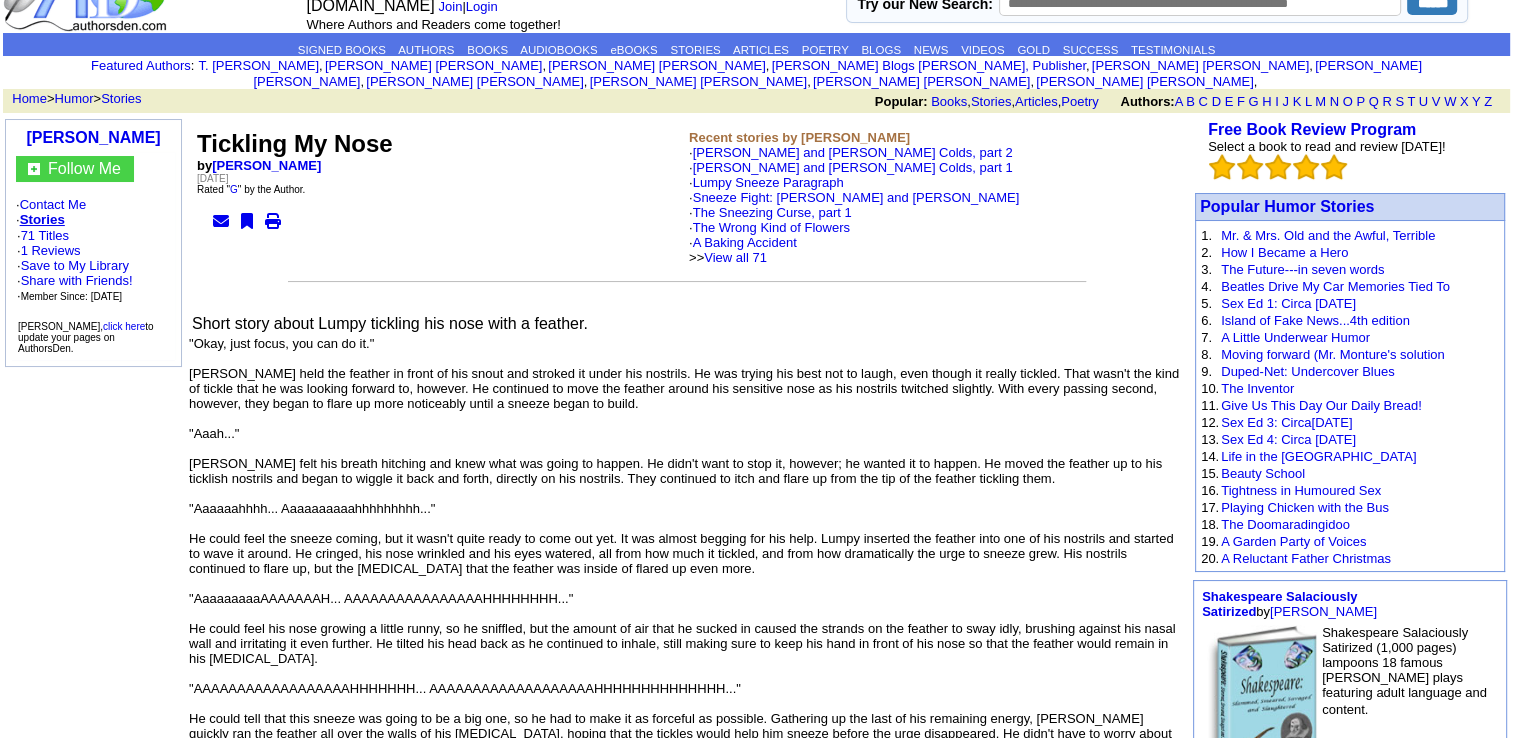 scroll, scrollTop: 0, scrollLeft: 0, axis: both 